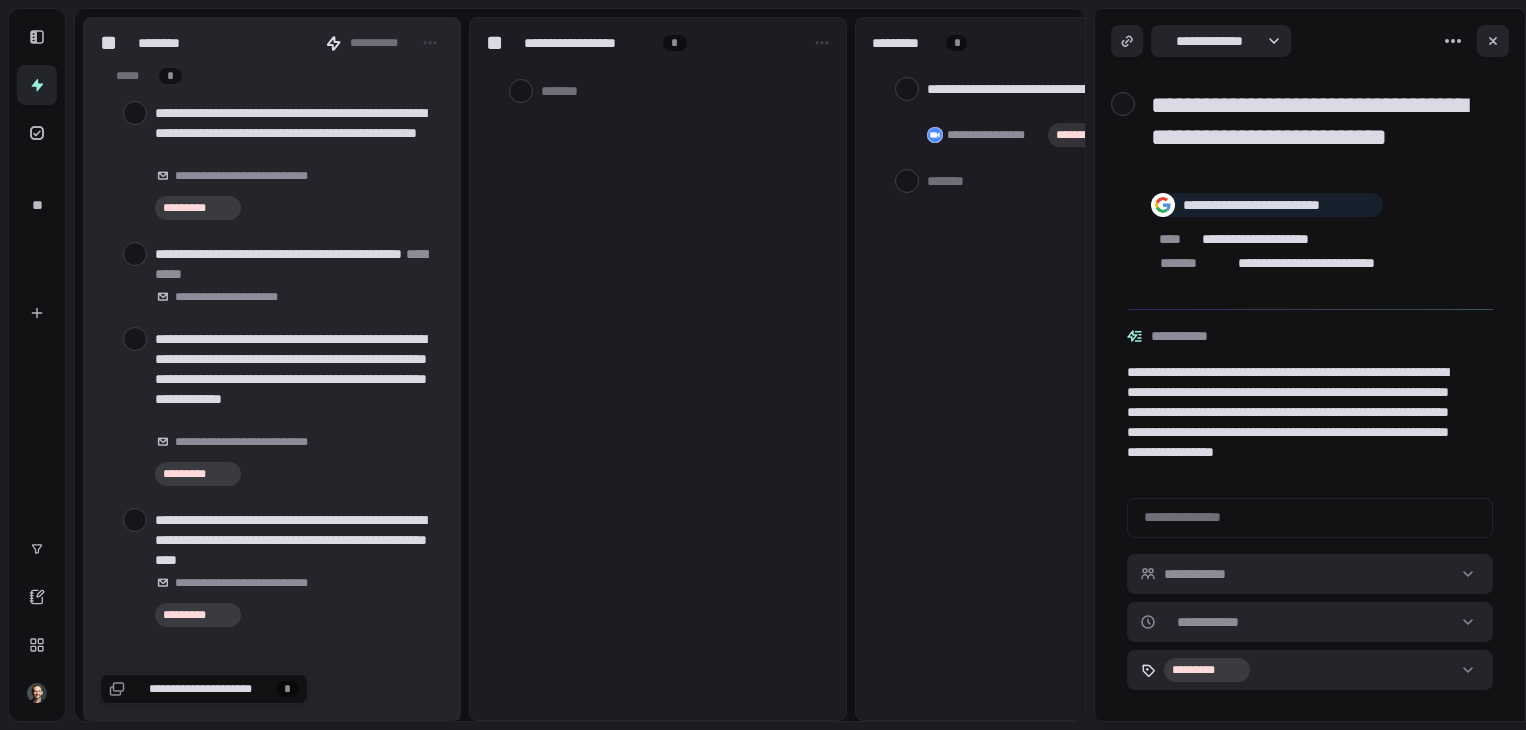 scroll, scrollTop: 0, scrollLeft: 0, axis: both 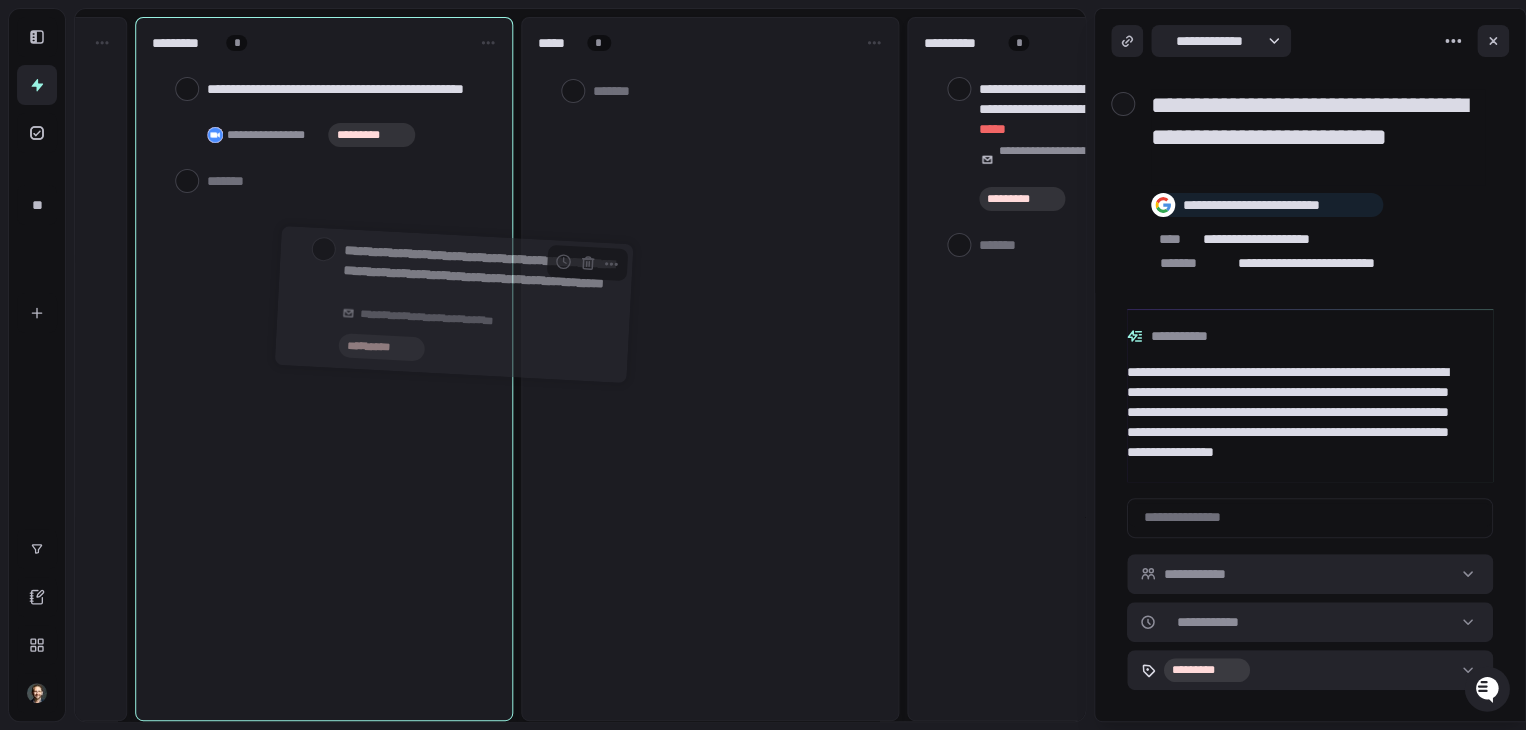 drag, startPoint x: 248, startPoint y: 125, endPoint x: 435, endPoint y: 268, distance: 235.41028 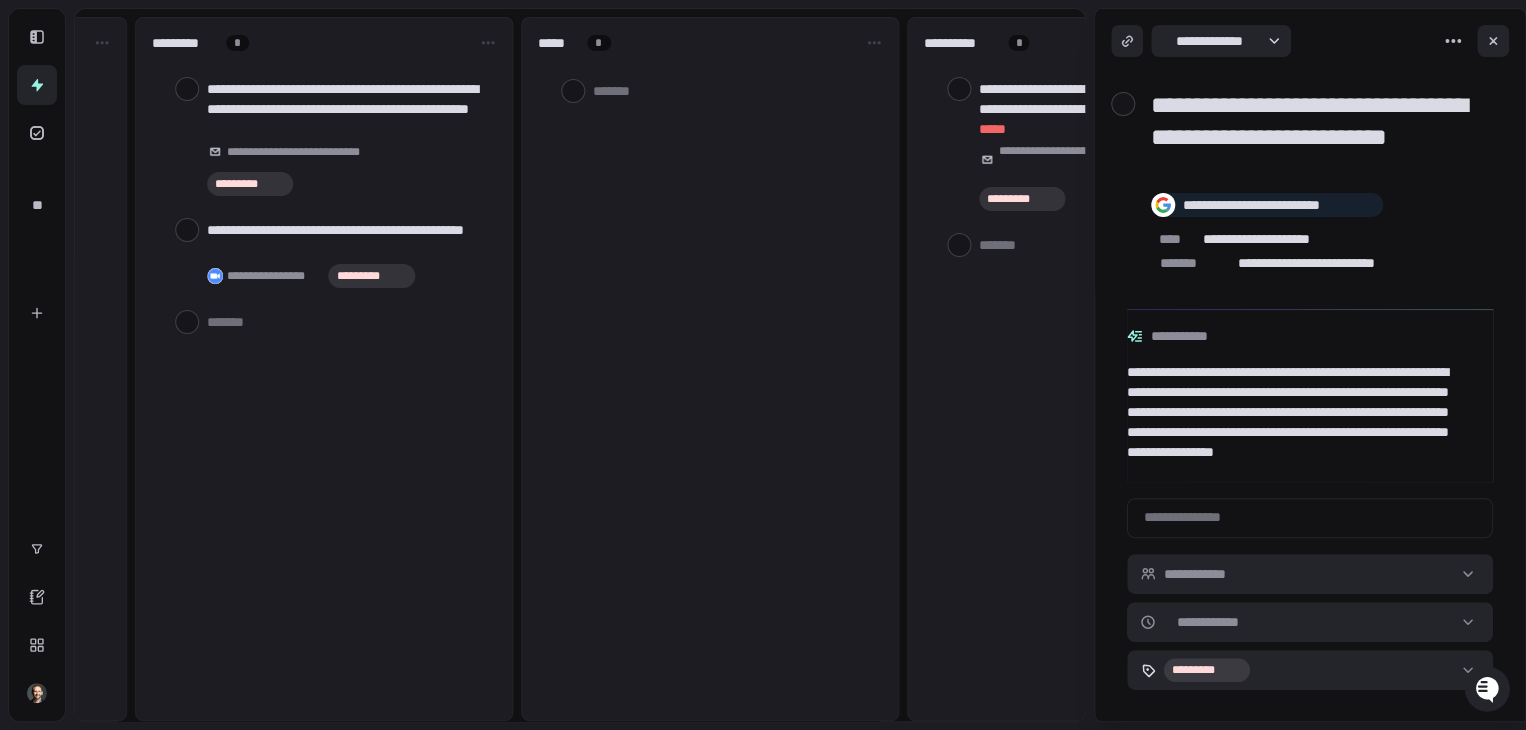 scroll, scrollTop: 0, scrollLeft: 0, axis: both 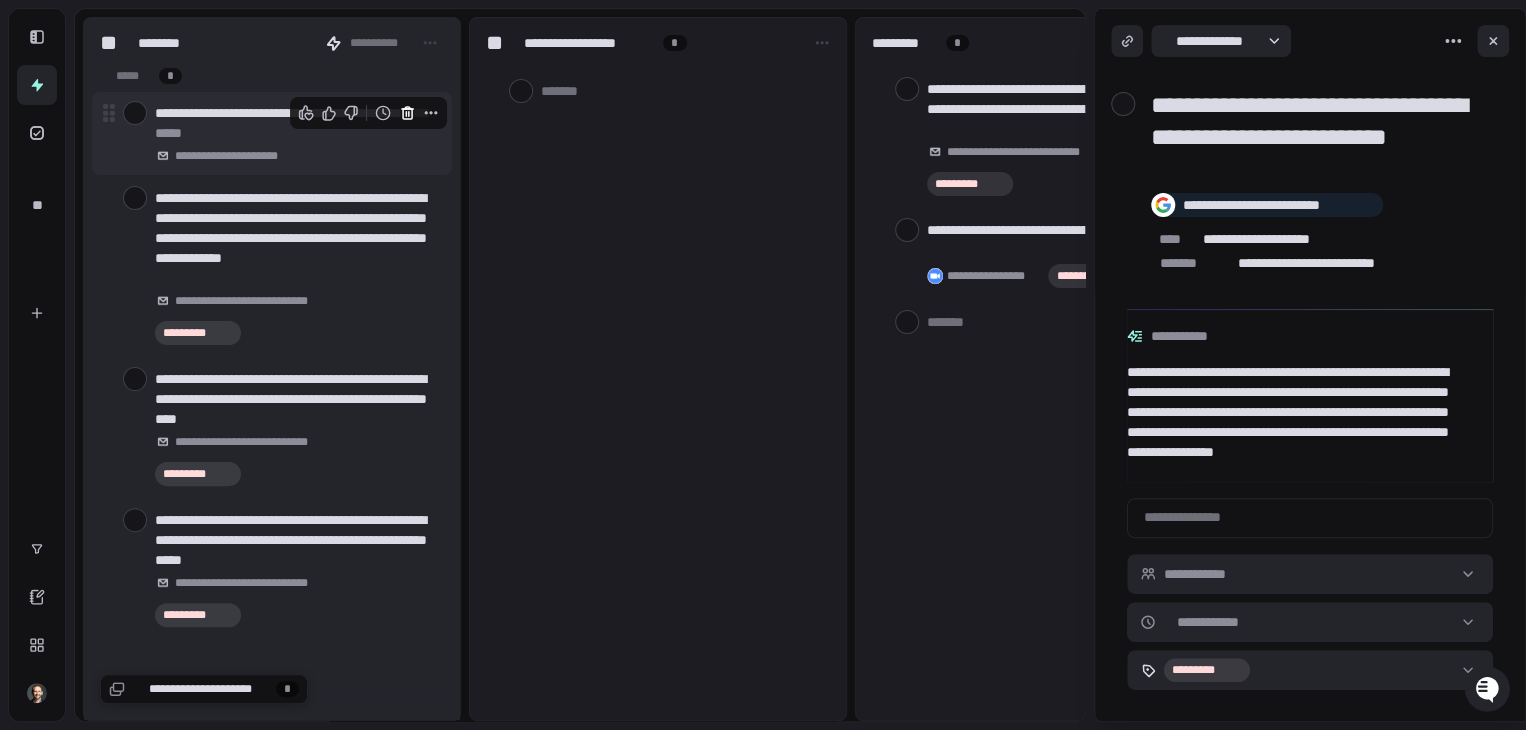 click 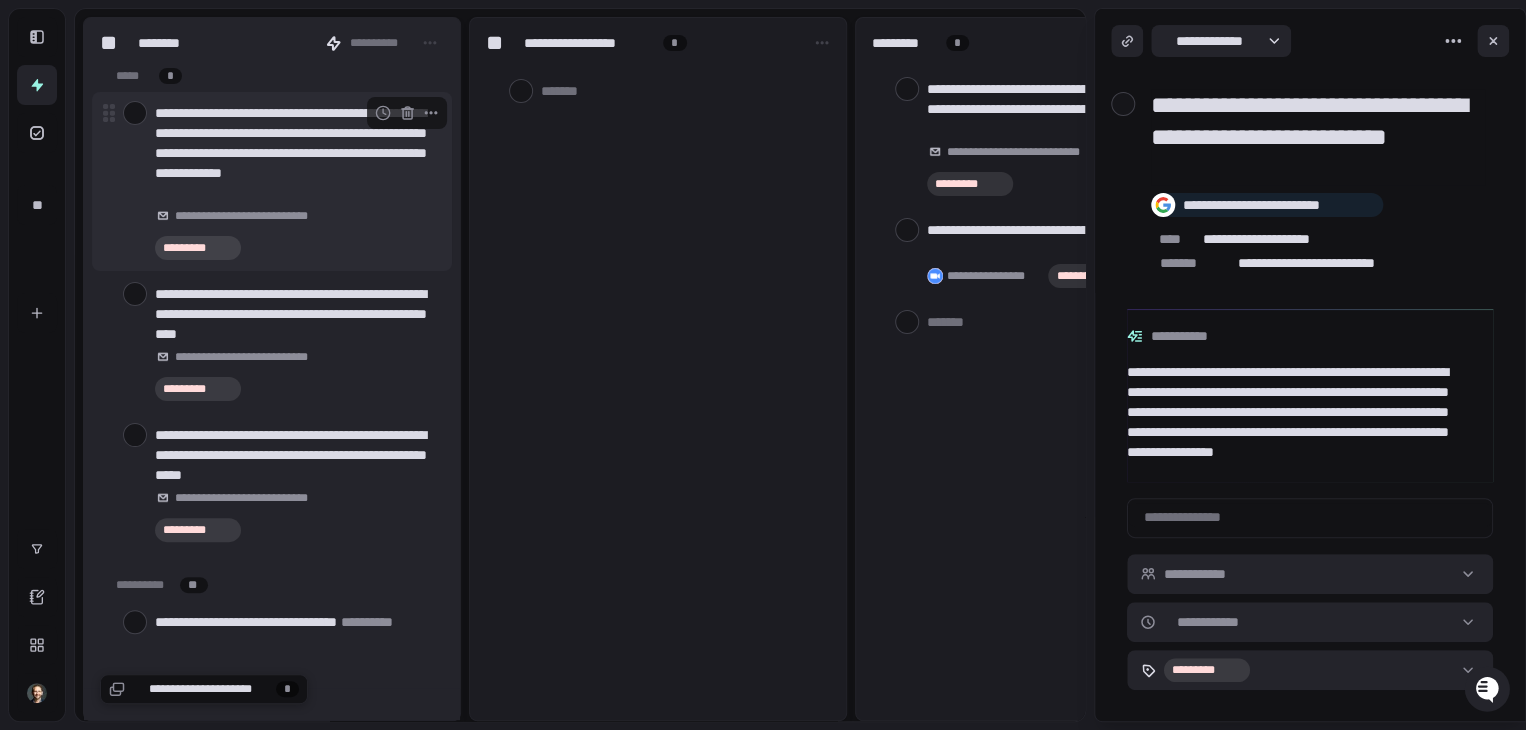 click on "**********" at bounding box center [272, 181] 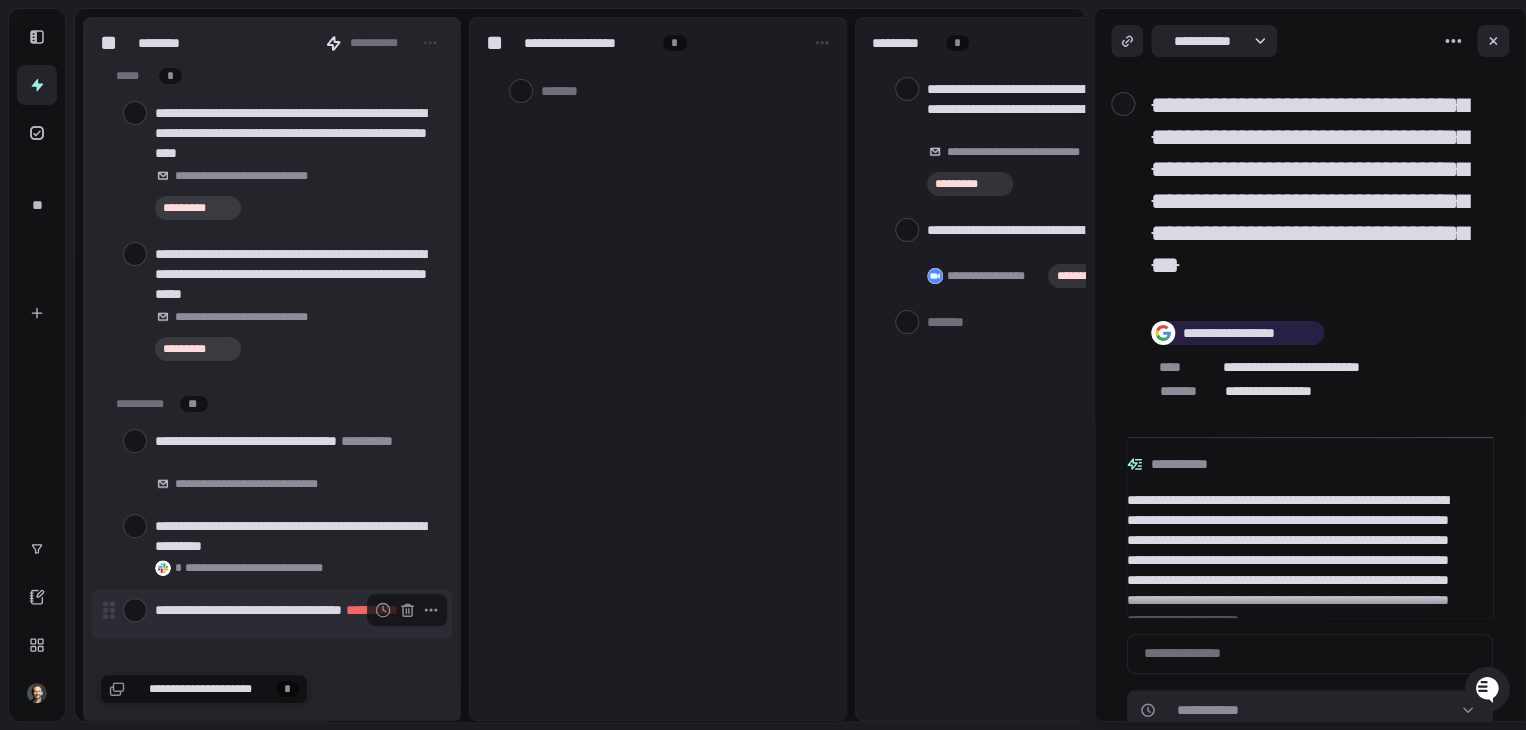 drag, startPoint x: 249, startPoint y: 37, endPoint x: 308, endPoint y: 632, distance: 597.918 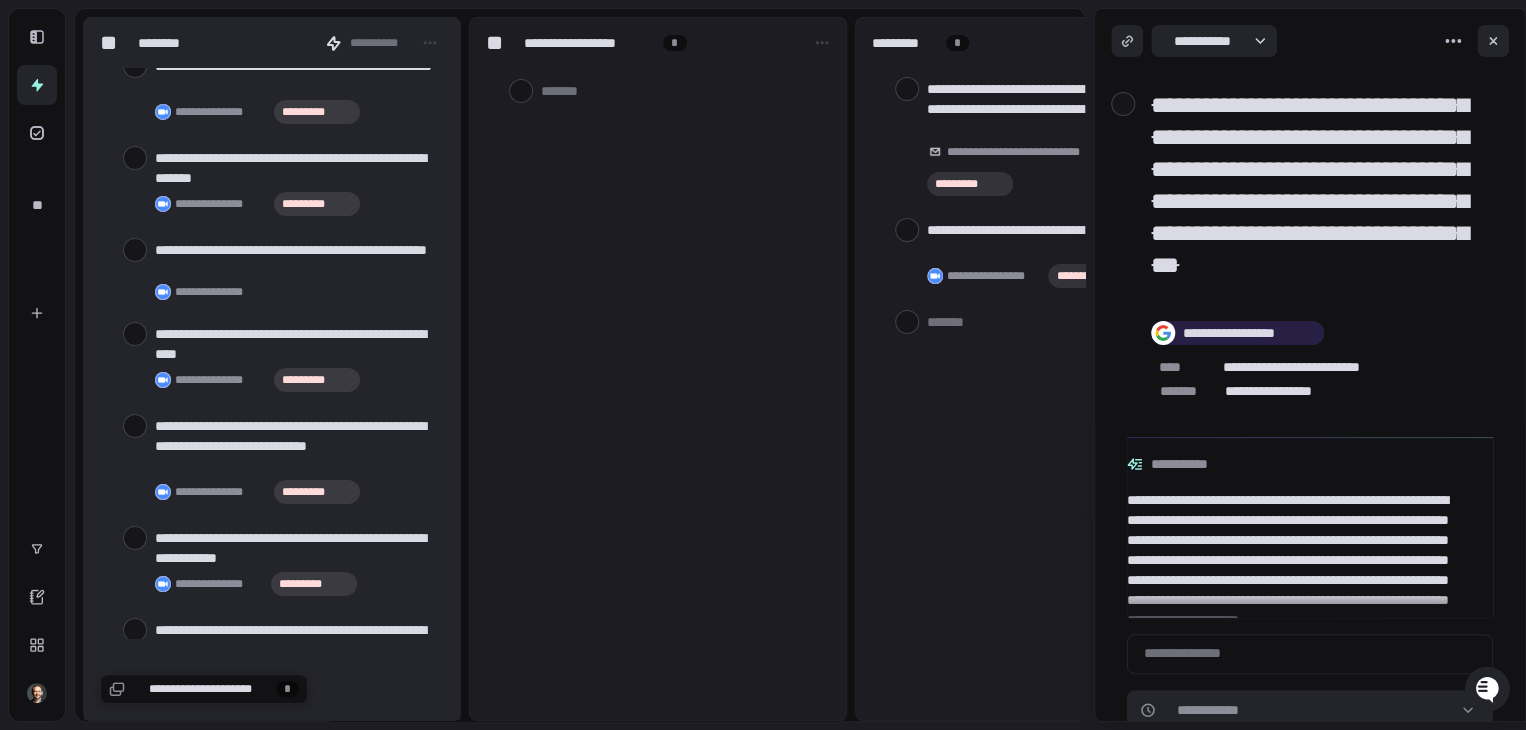scroll, scrollTop: 53278, scrollLeft: 0, axis: vertical 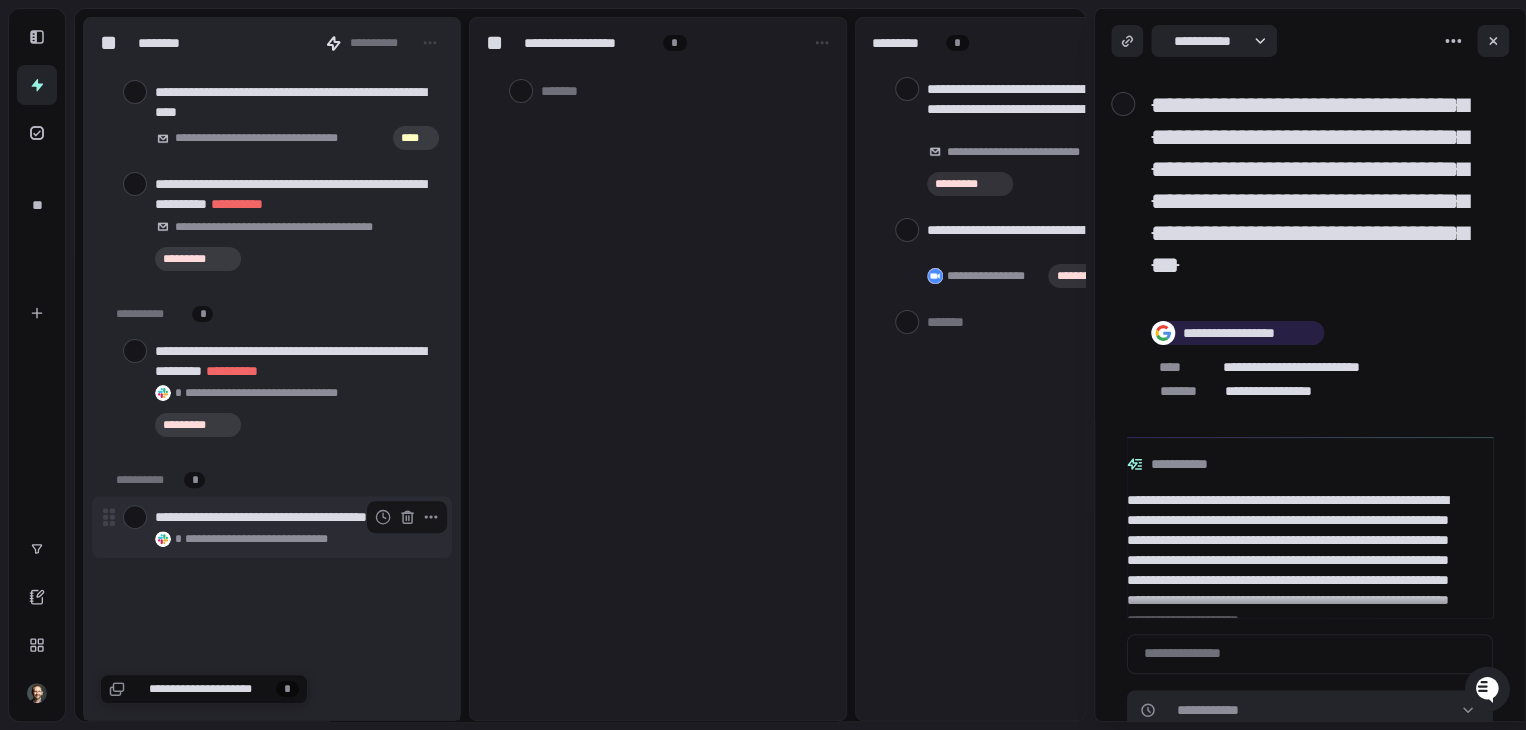 click at bounding box center (135, 517) 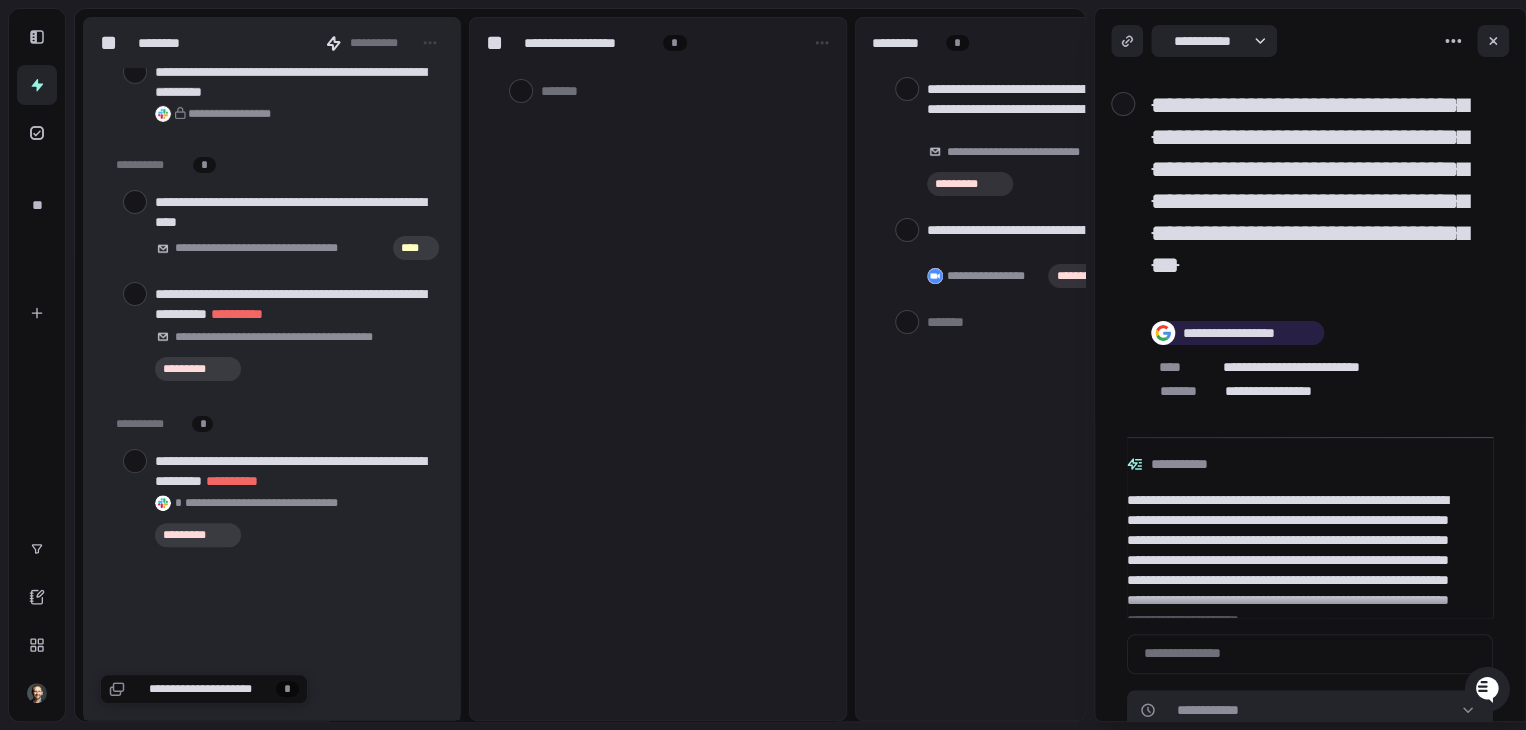 scroll, scrollTop: 53168, scrollLeft: 0, axis: vertical 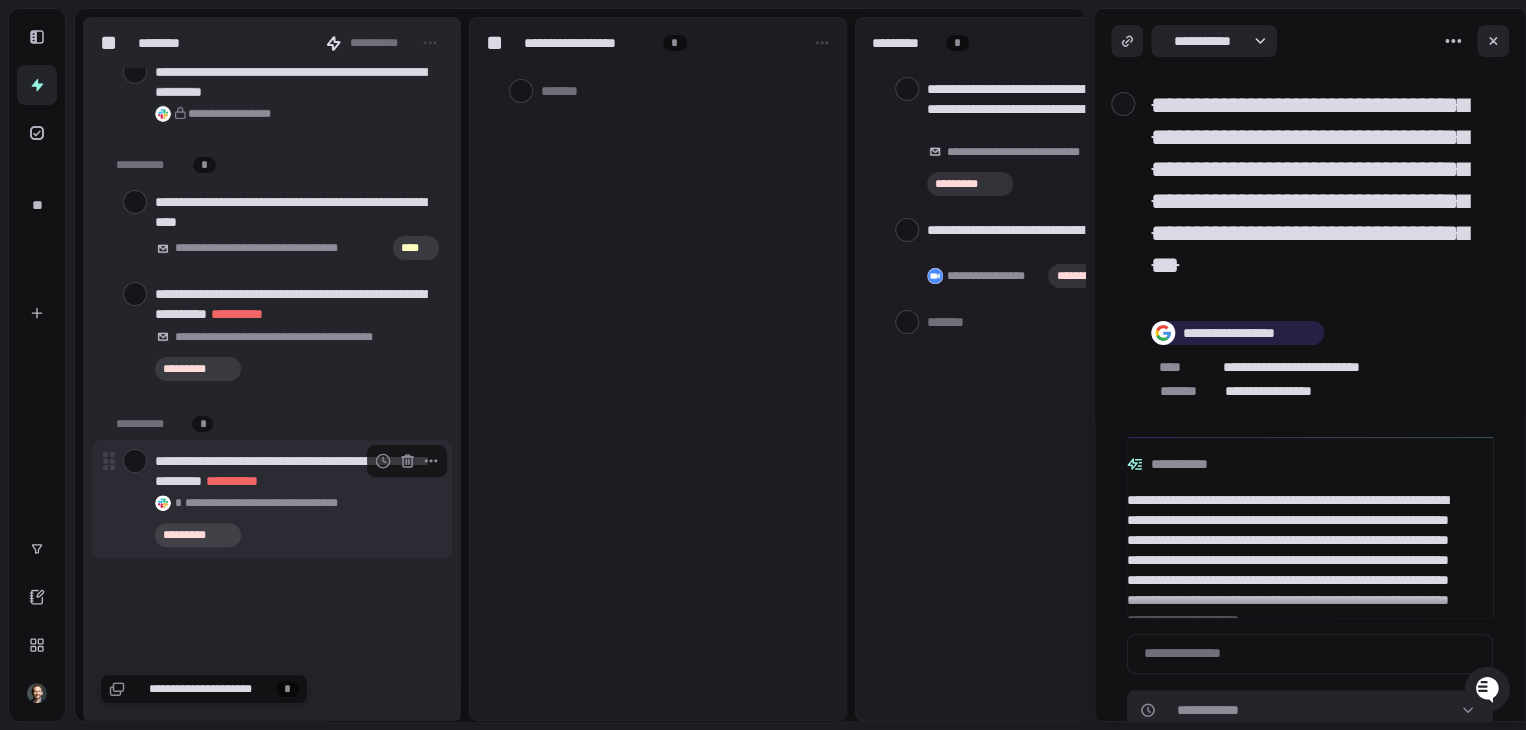 click at bounding box center [135, 461] 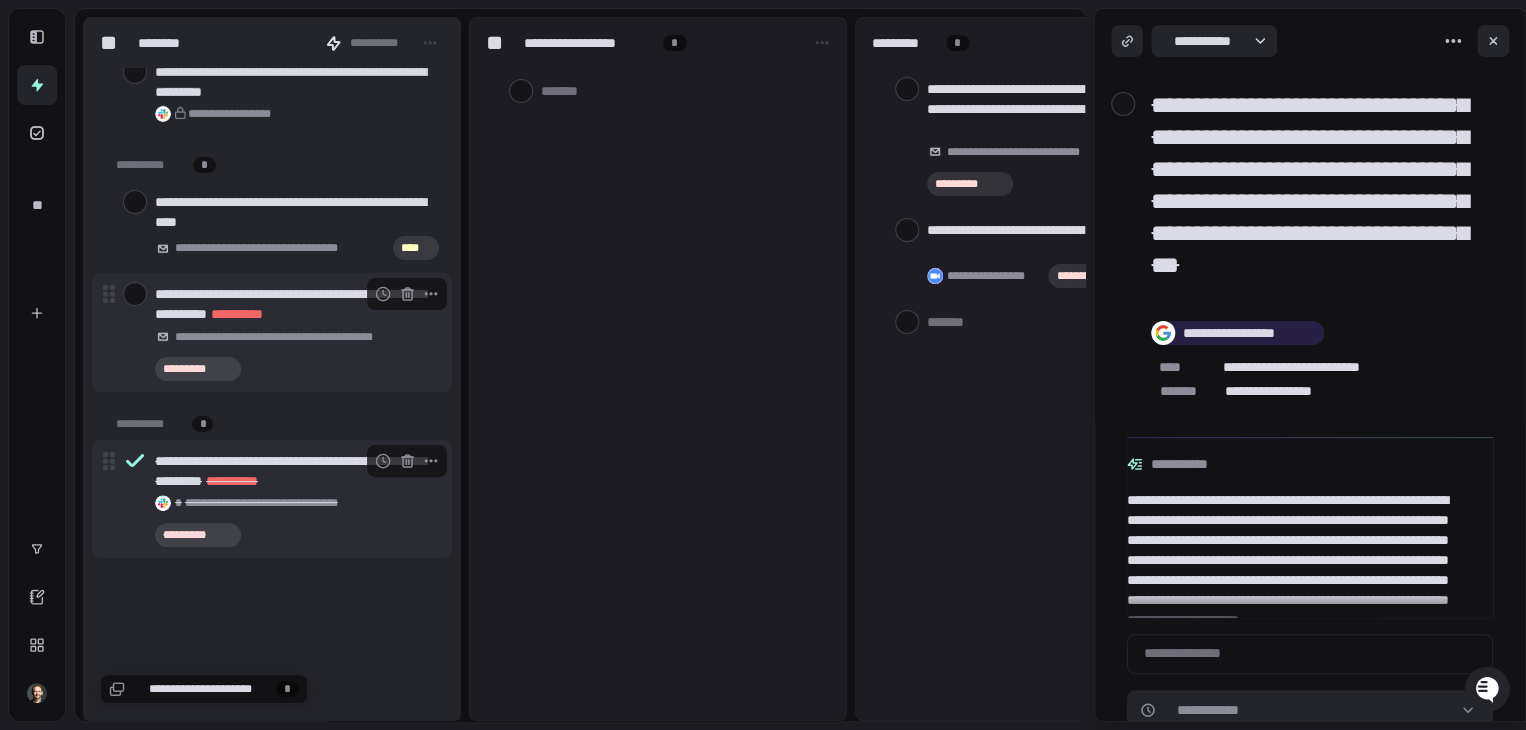 scroll, scrollTop: 53062, scrollLeft: 0, axis: vertical 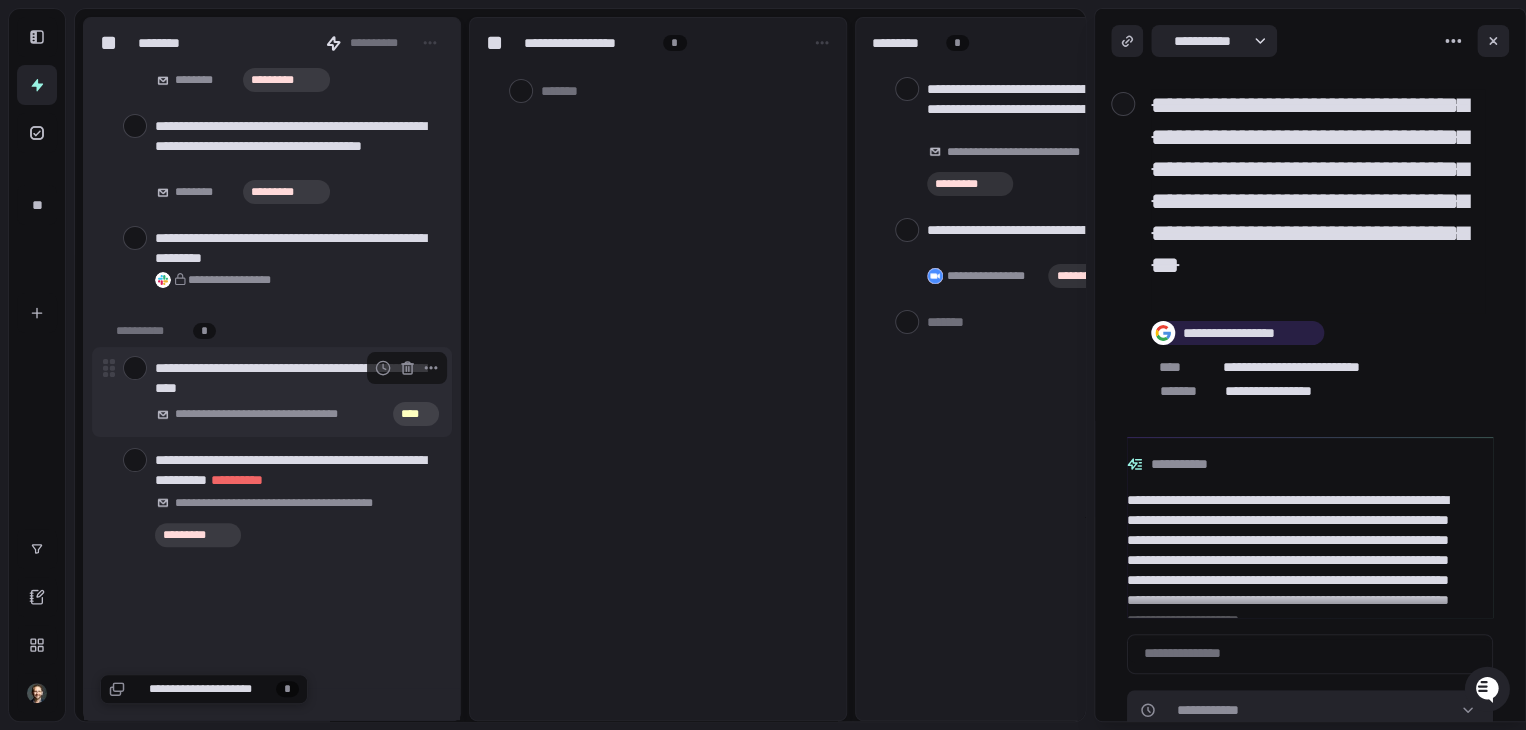 click on "**********" at bounding box center [272, 392] 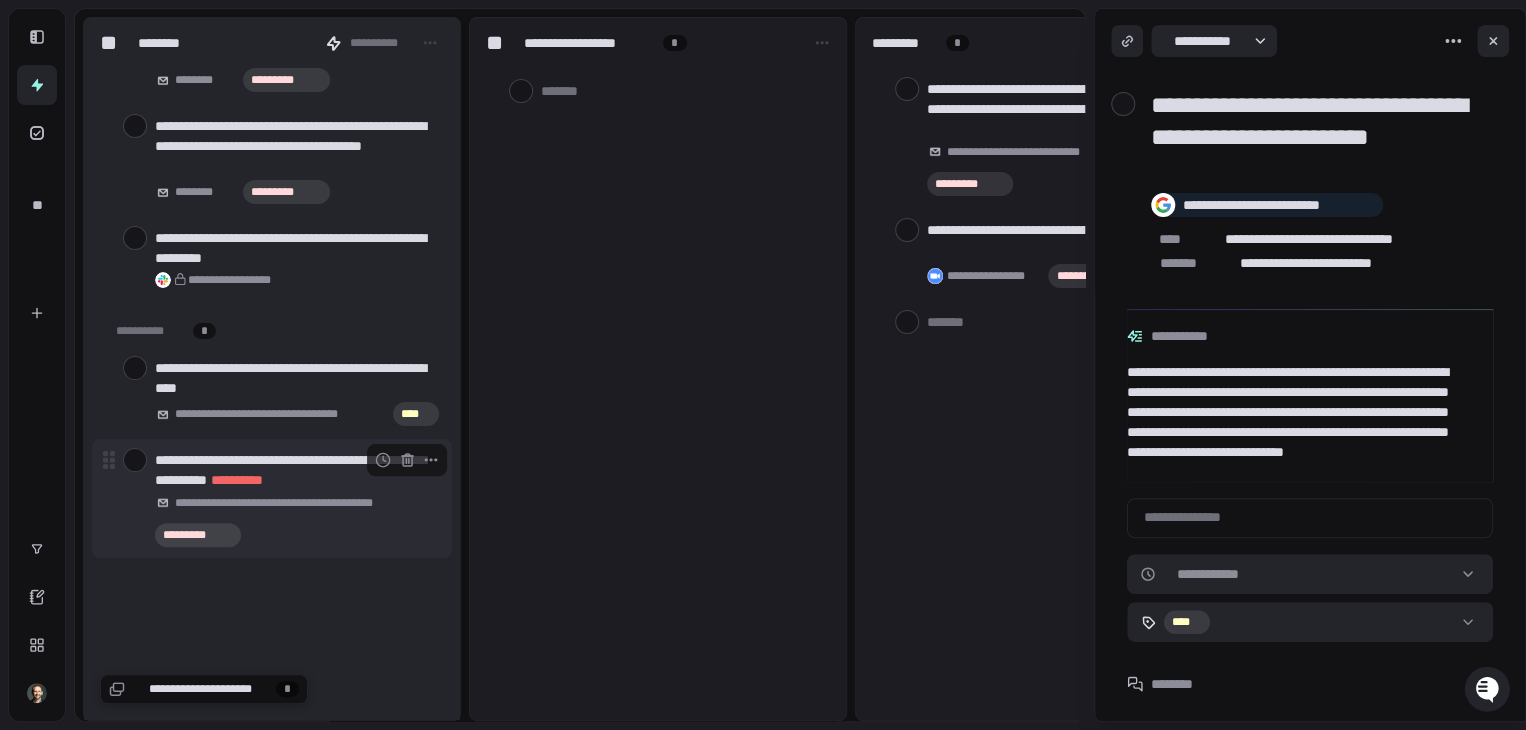 click at bounding box center (135, 460) 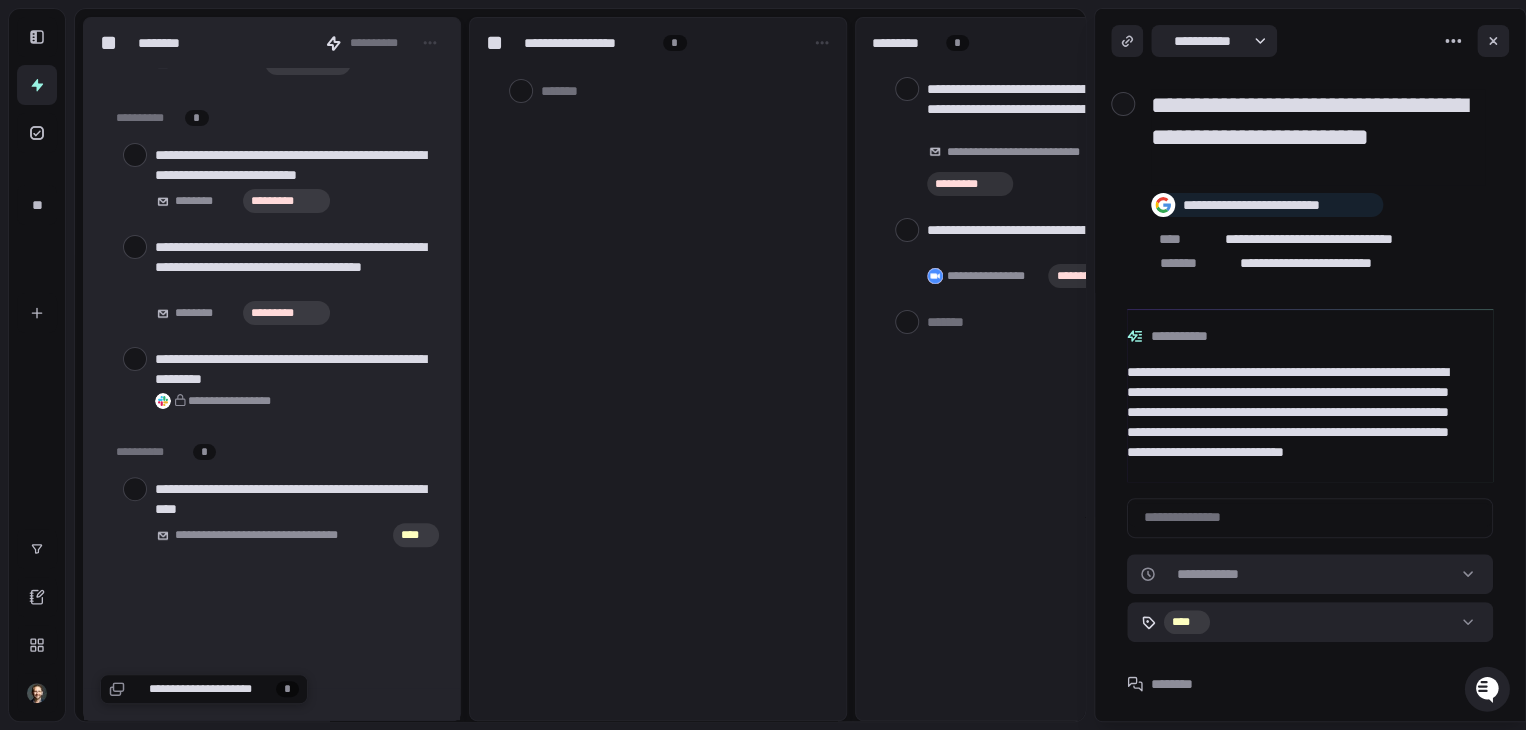 scroll, scrollTop: 52882, scrollLeft: 0, axis: vertical 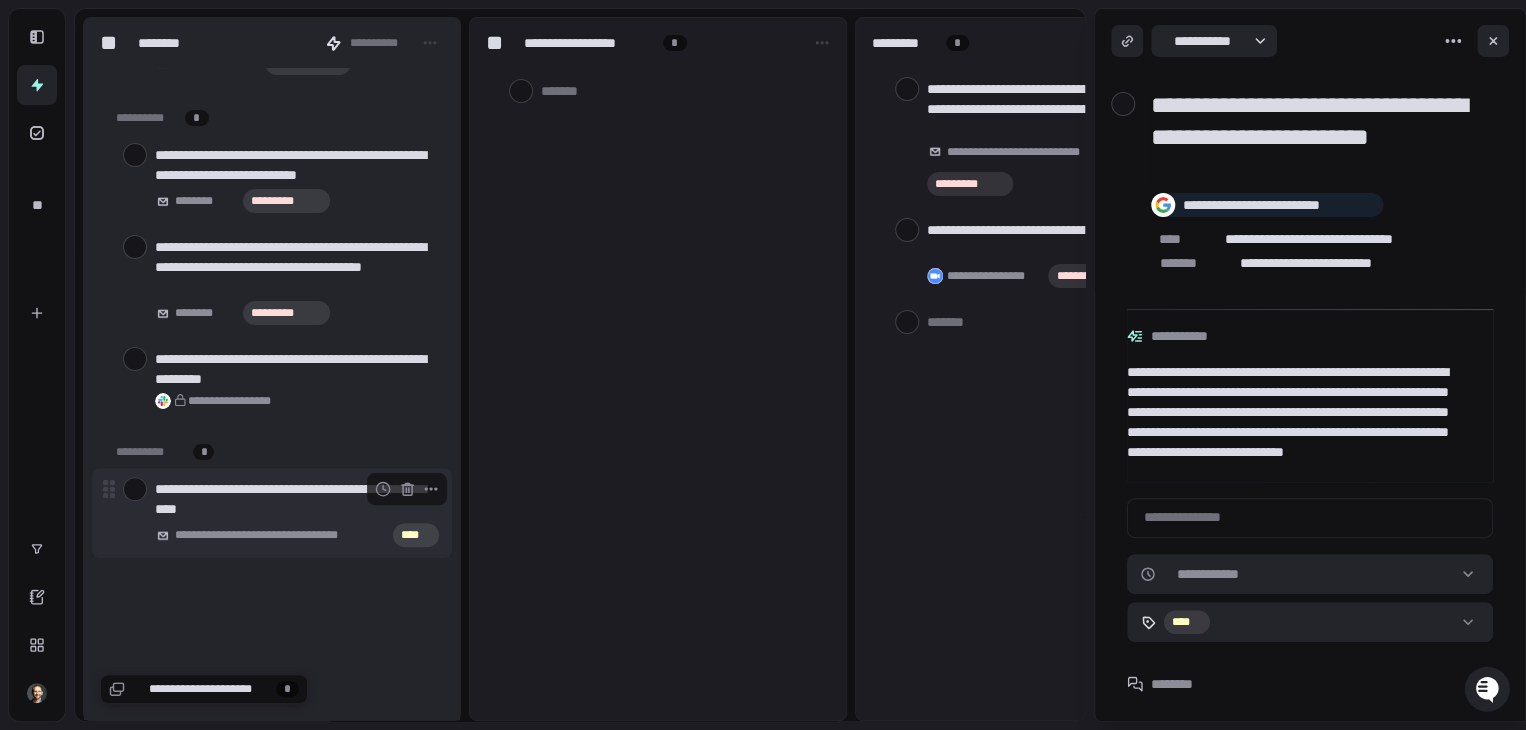 click at bounding box center [135, 489] 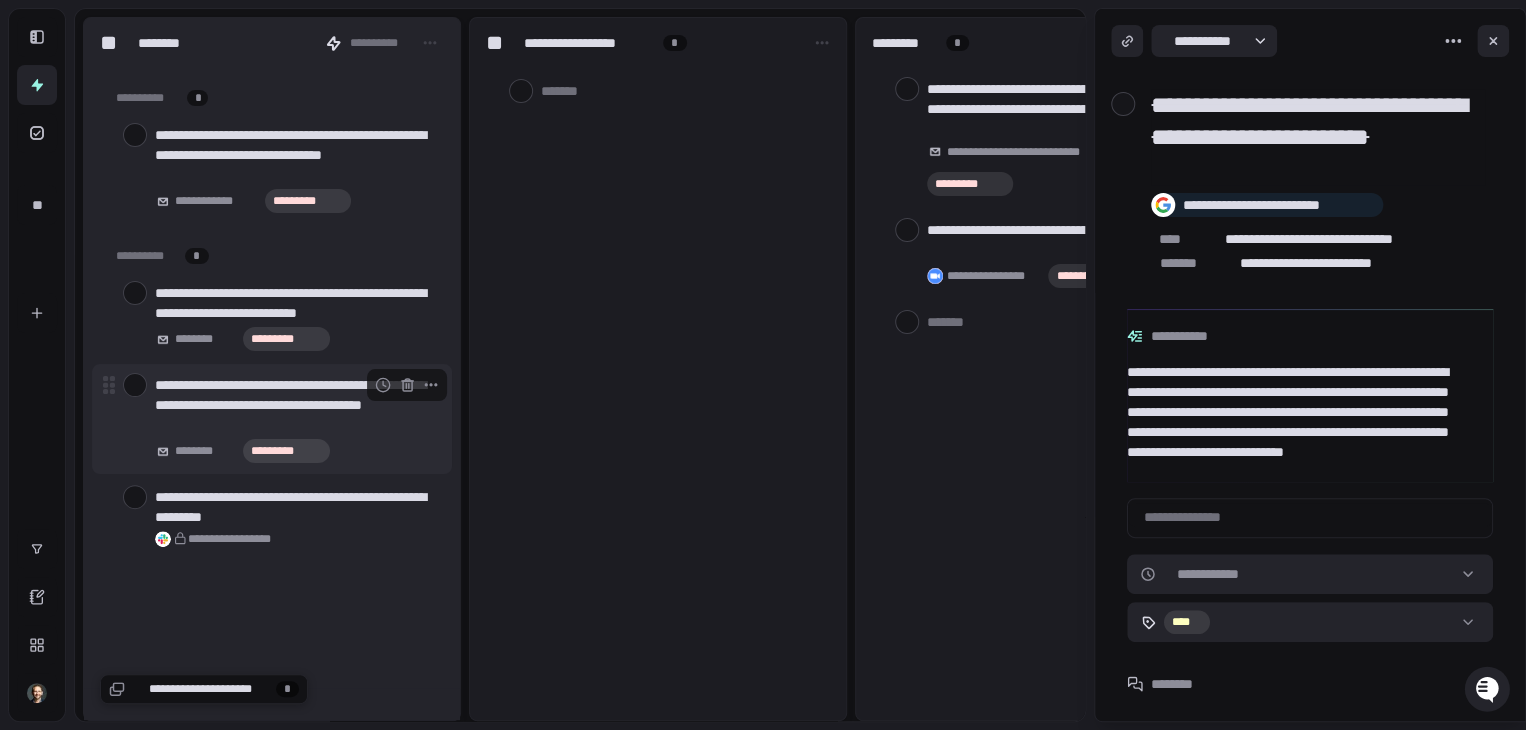 scroll, scrollTop: 52716, scrollLeft: 0, axis: vertical 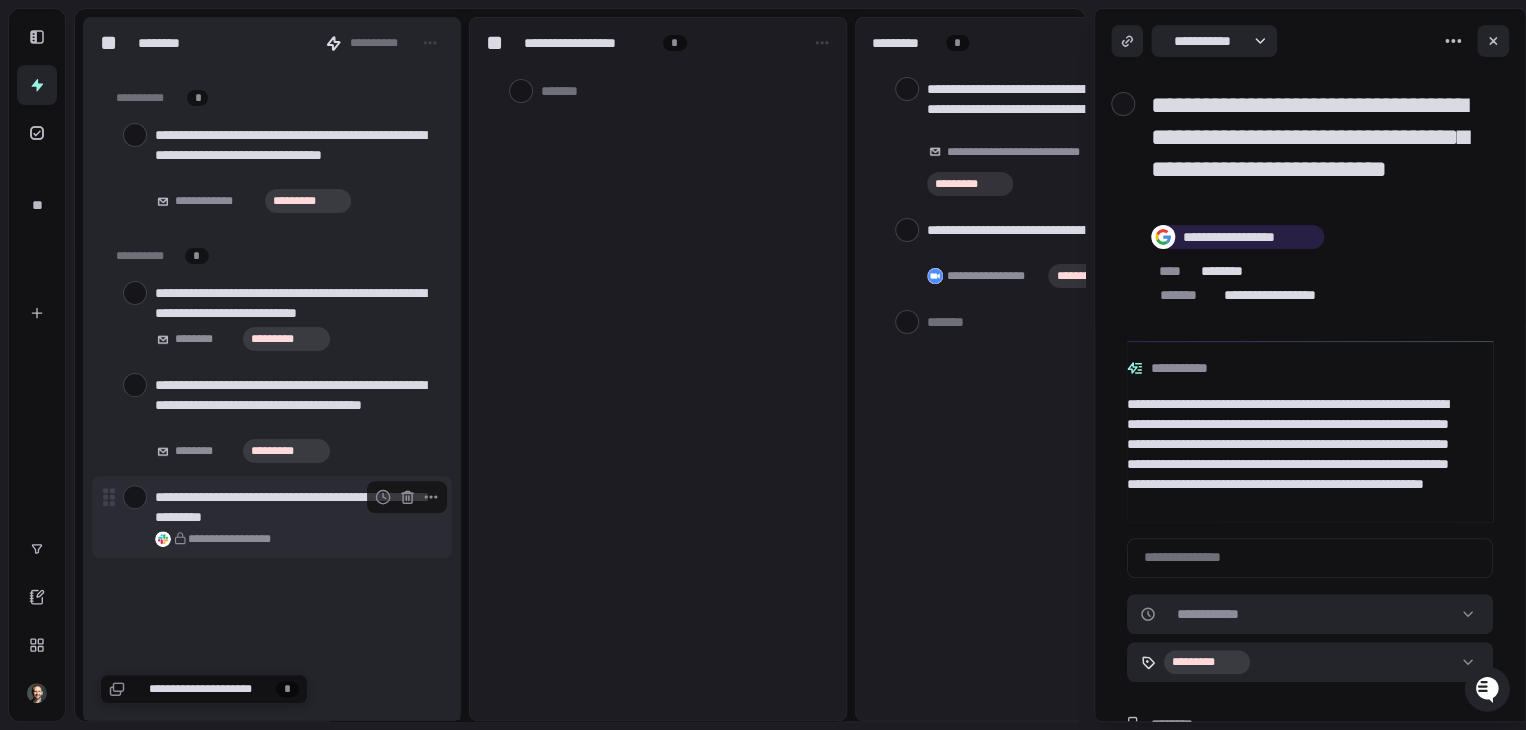 click at bounding box center (135, 497) 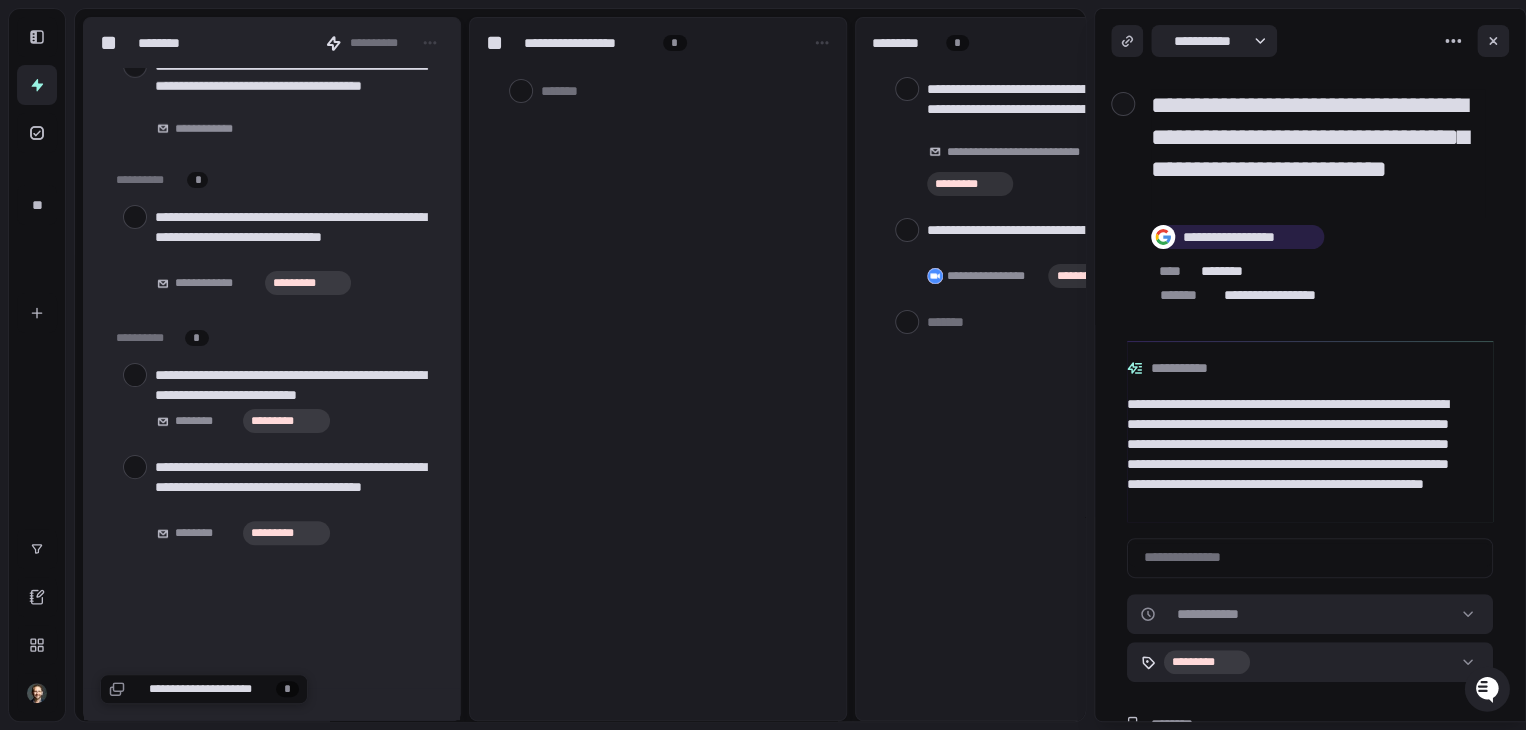 scroll, scrollTop: 52642, scrollLeft: 0, axis: vertical 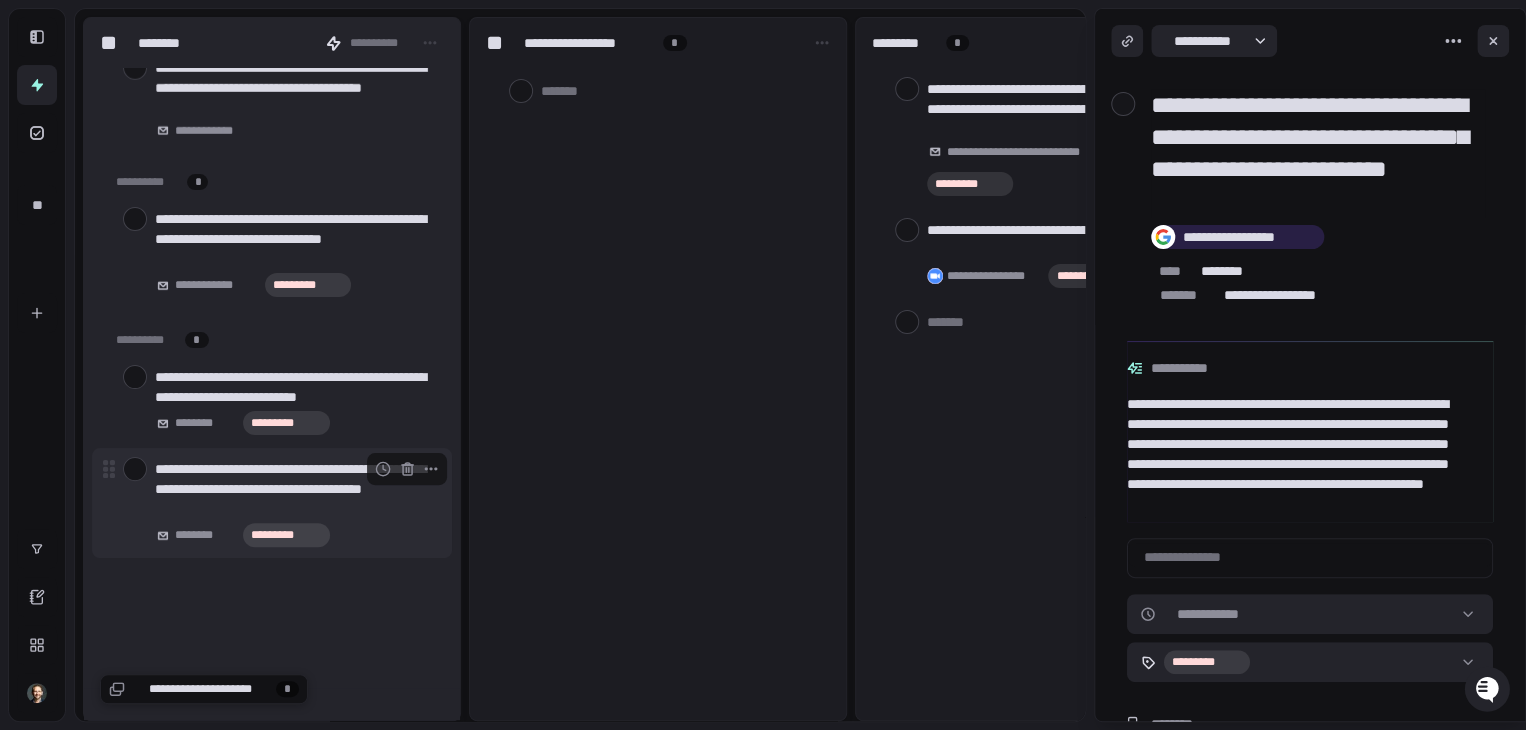 click at bounding box center (135, 469) 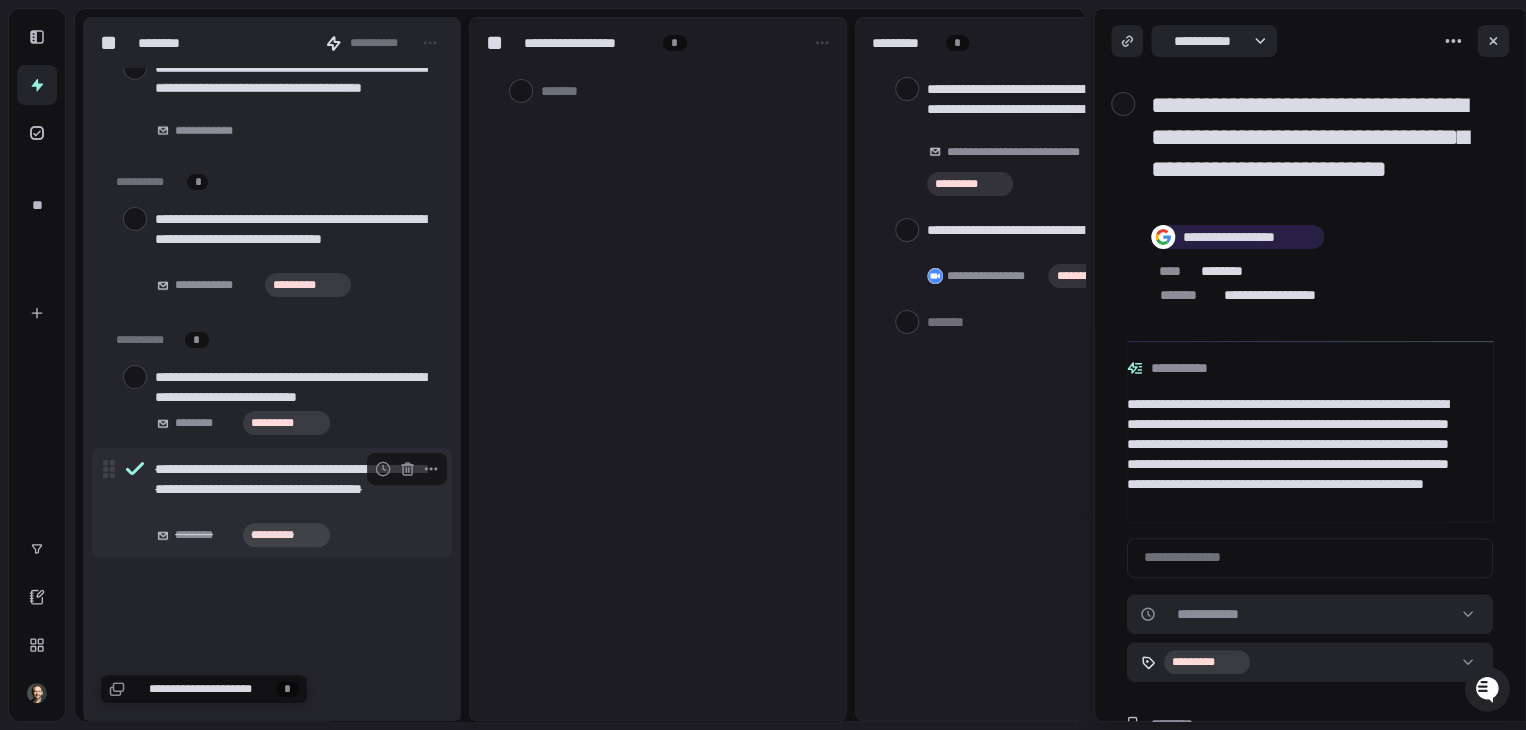 scroll, scrollTop: 52540, scrollLeft: 0, axis: vertical 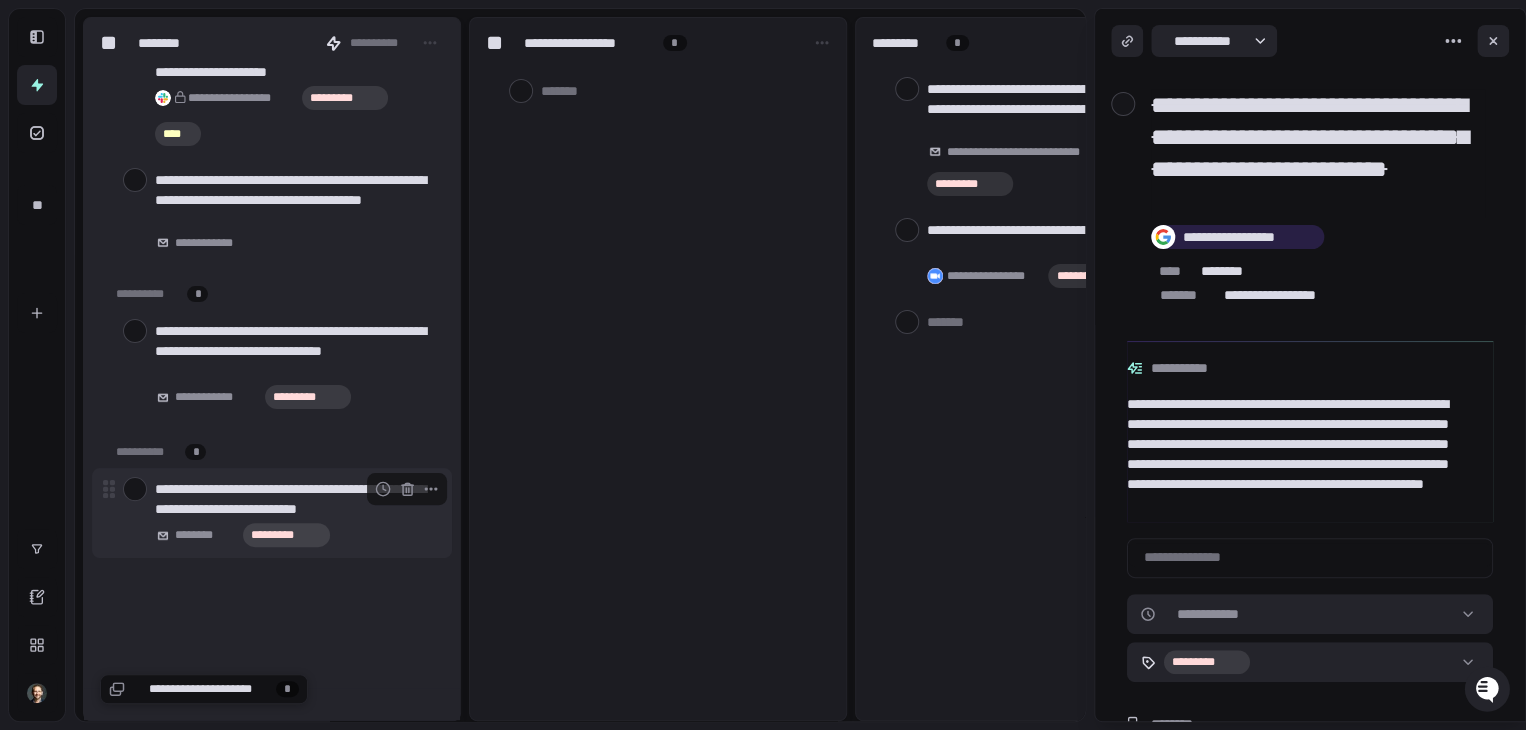 click at bounding box center [135, 489] 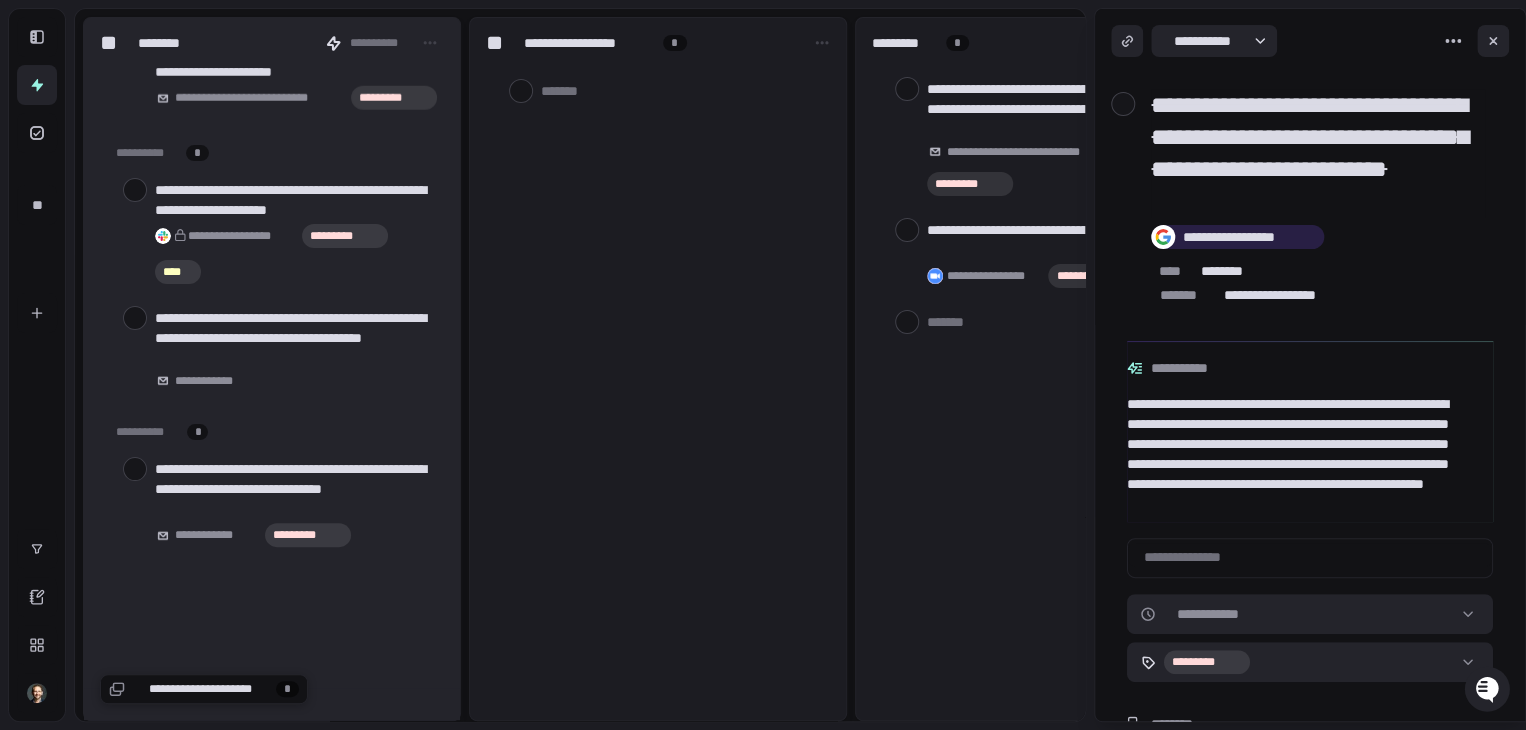 scroll, scrollTop: 52383, scrollLeft: 0, axis: vertical 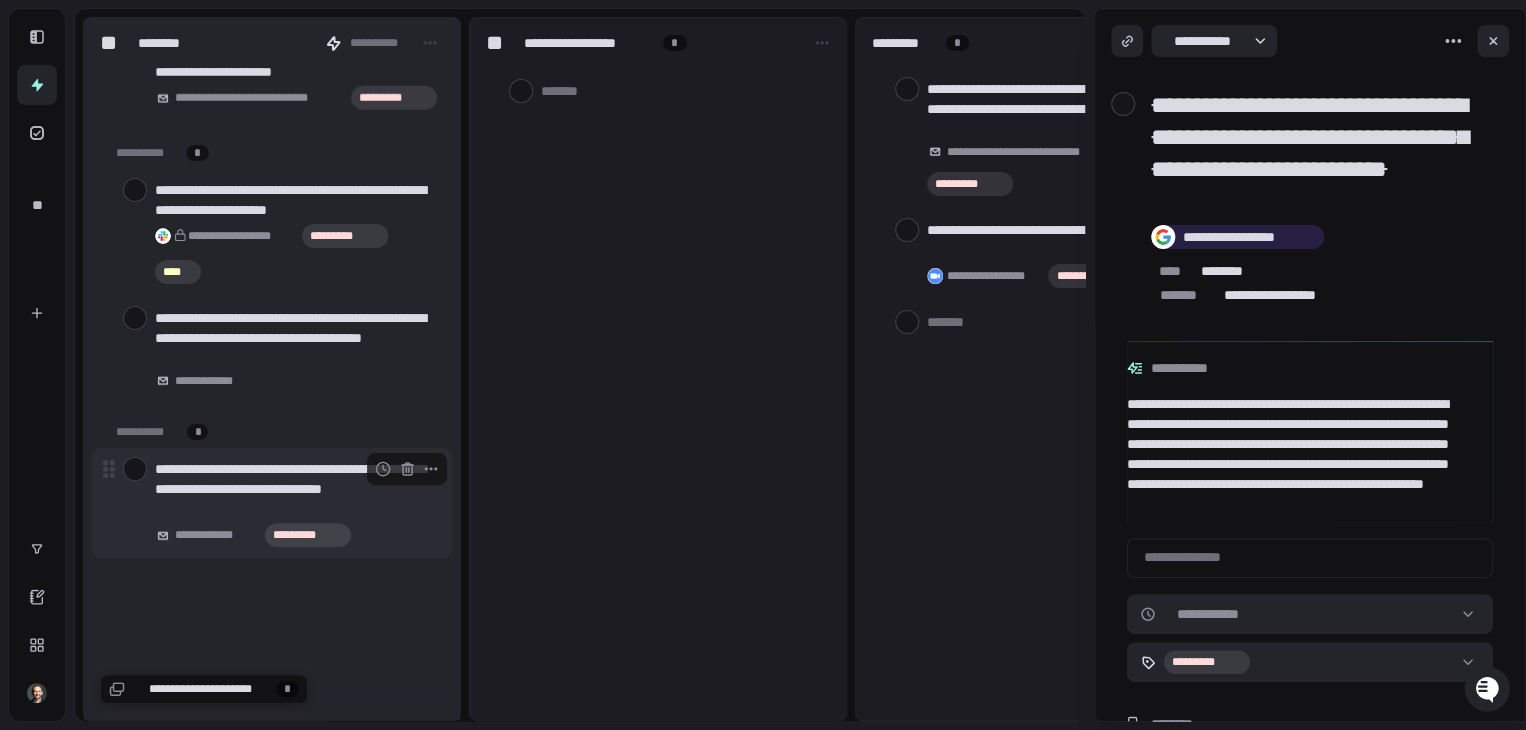 click at bounding box center (135, 469) 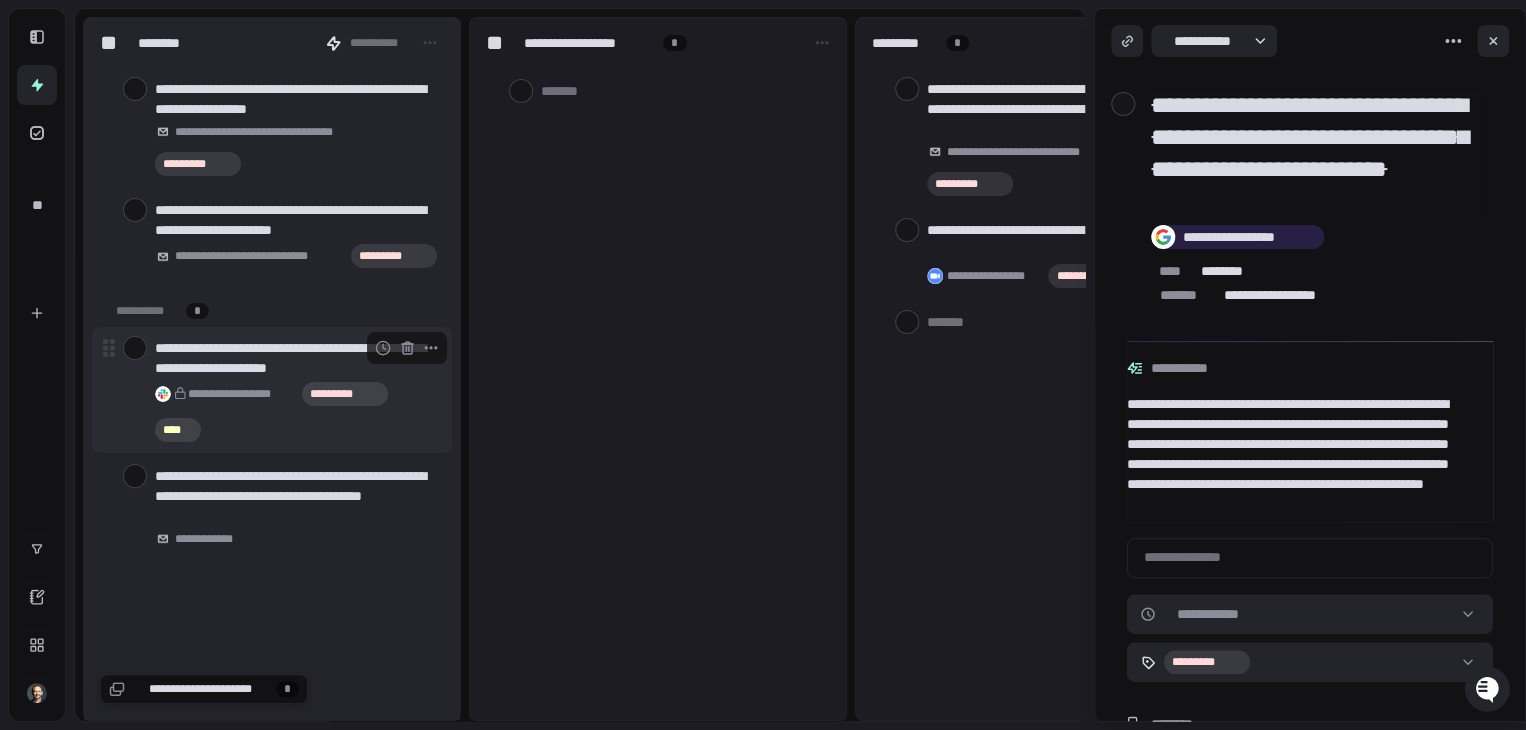 scroll, scrollTop: 52225, scrollLeft: 0, axis: vertical 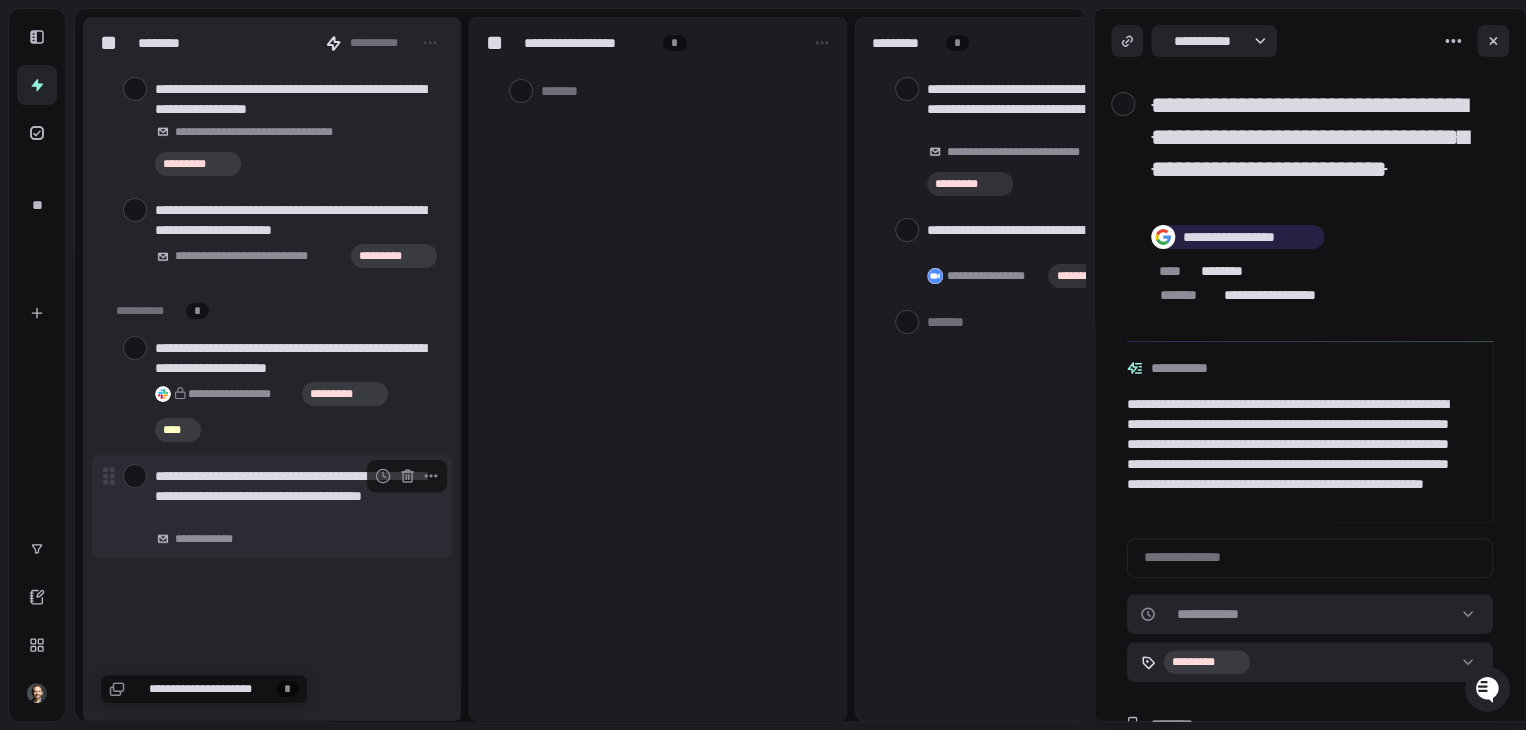 click at bounding box center (135, 476) 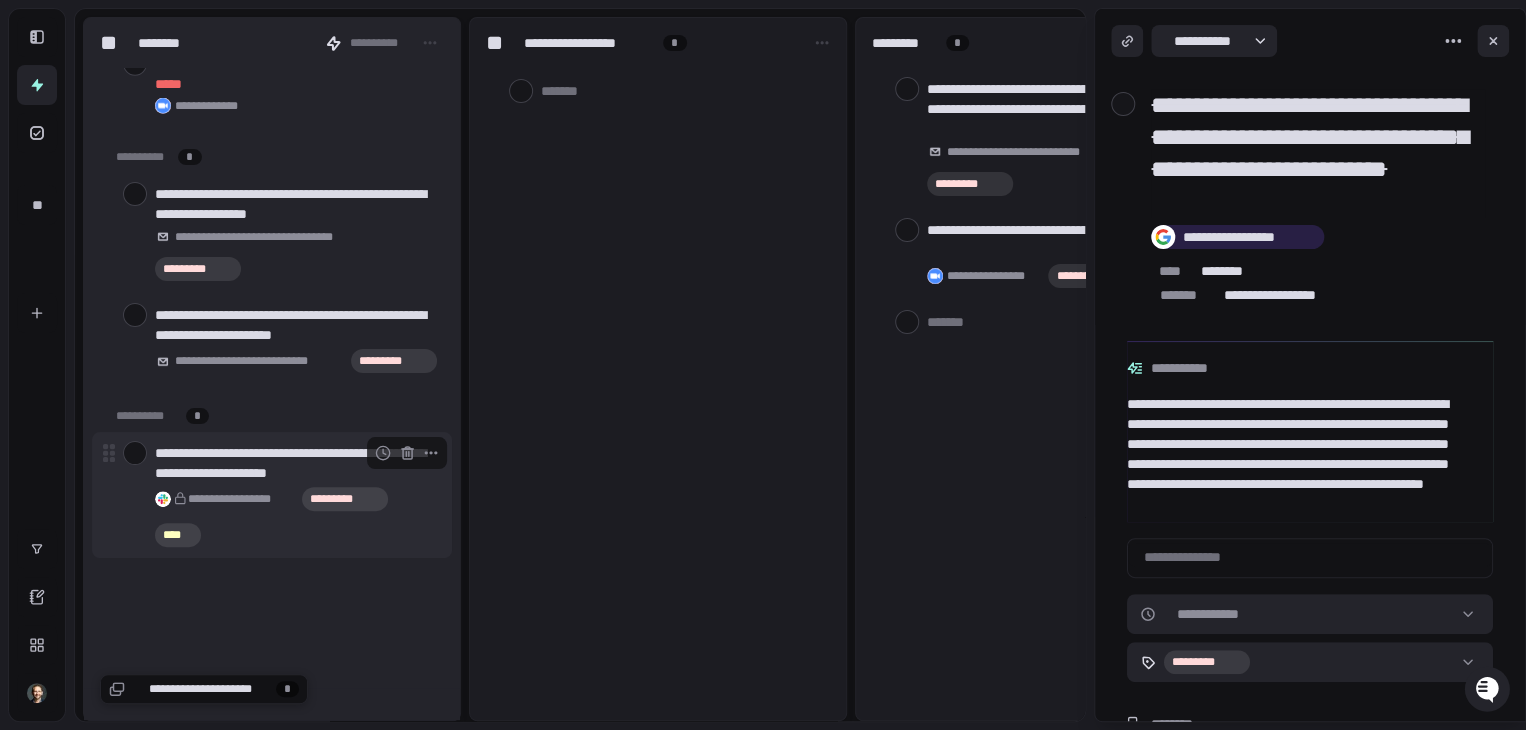 scroll, scrollTop: 52120, scrollLeft: 0, axis: vertical 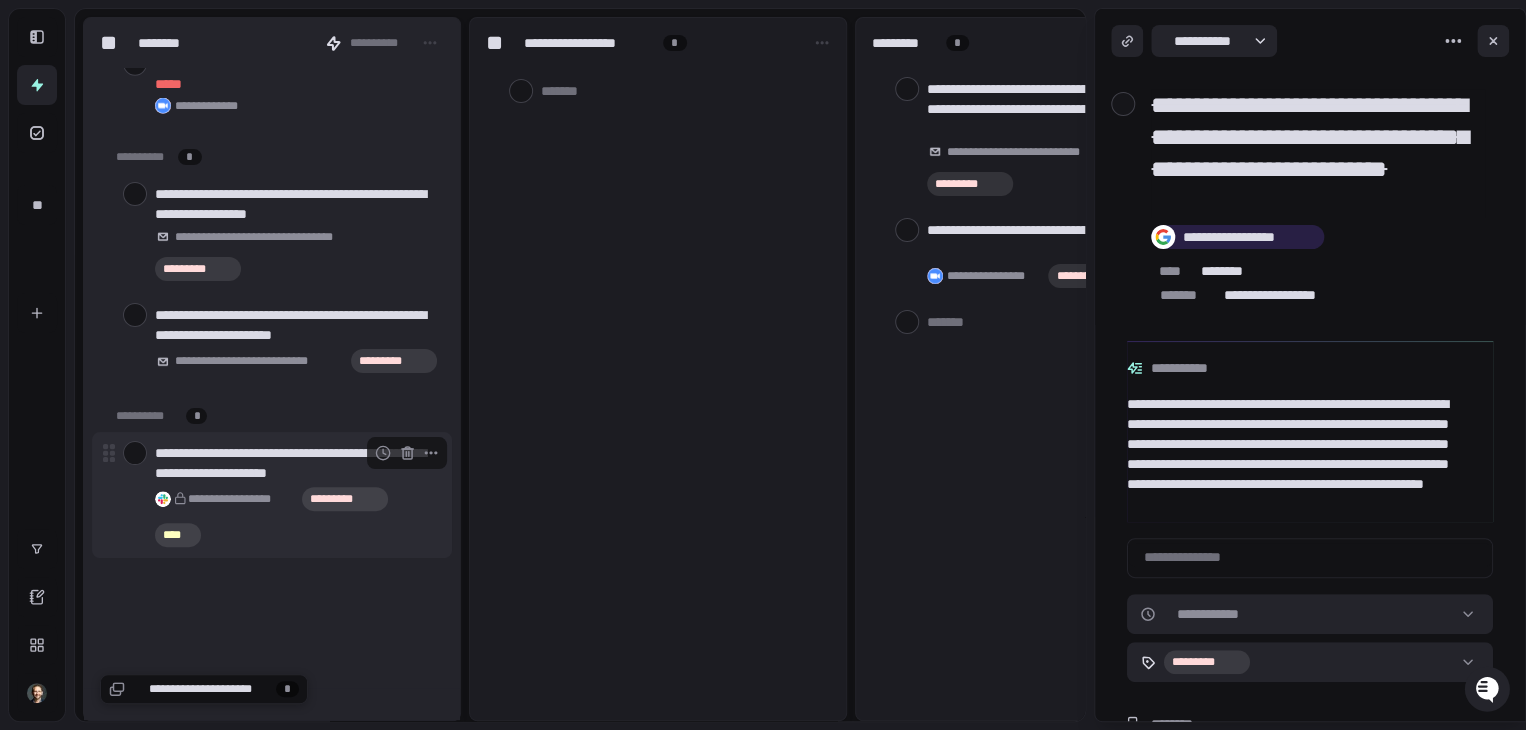 click at bounding box center (135, 453) 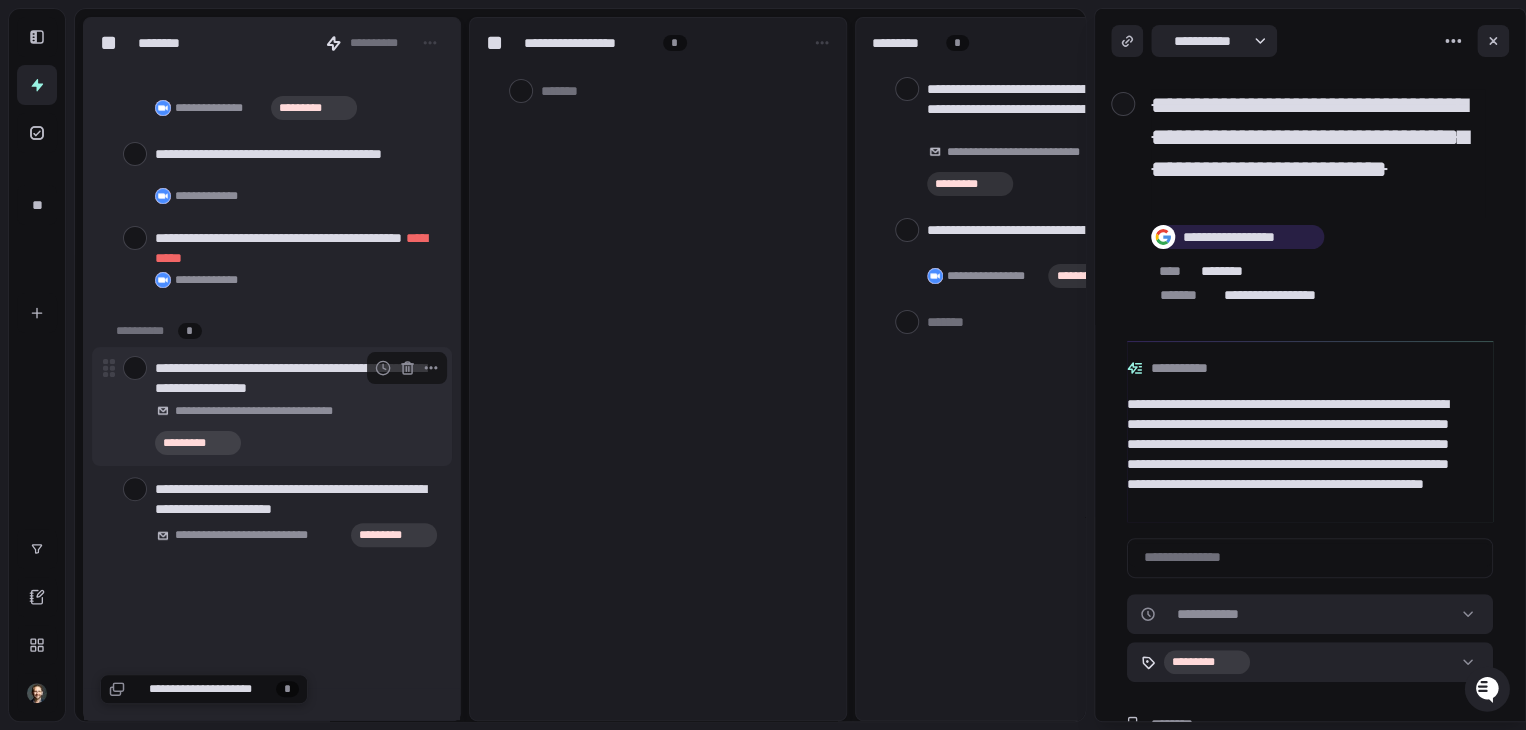 scroll, scrollTop: 51947, scrollLeft: 0, axis: vertical 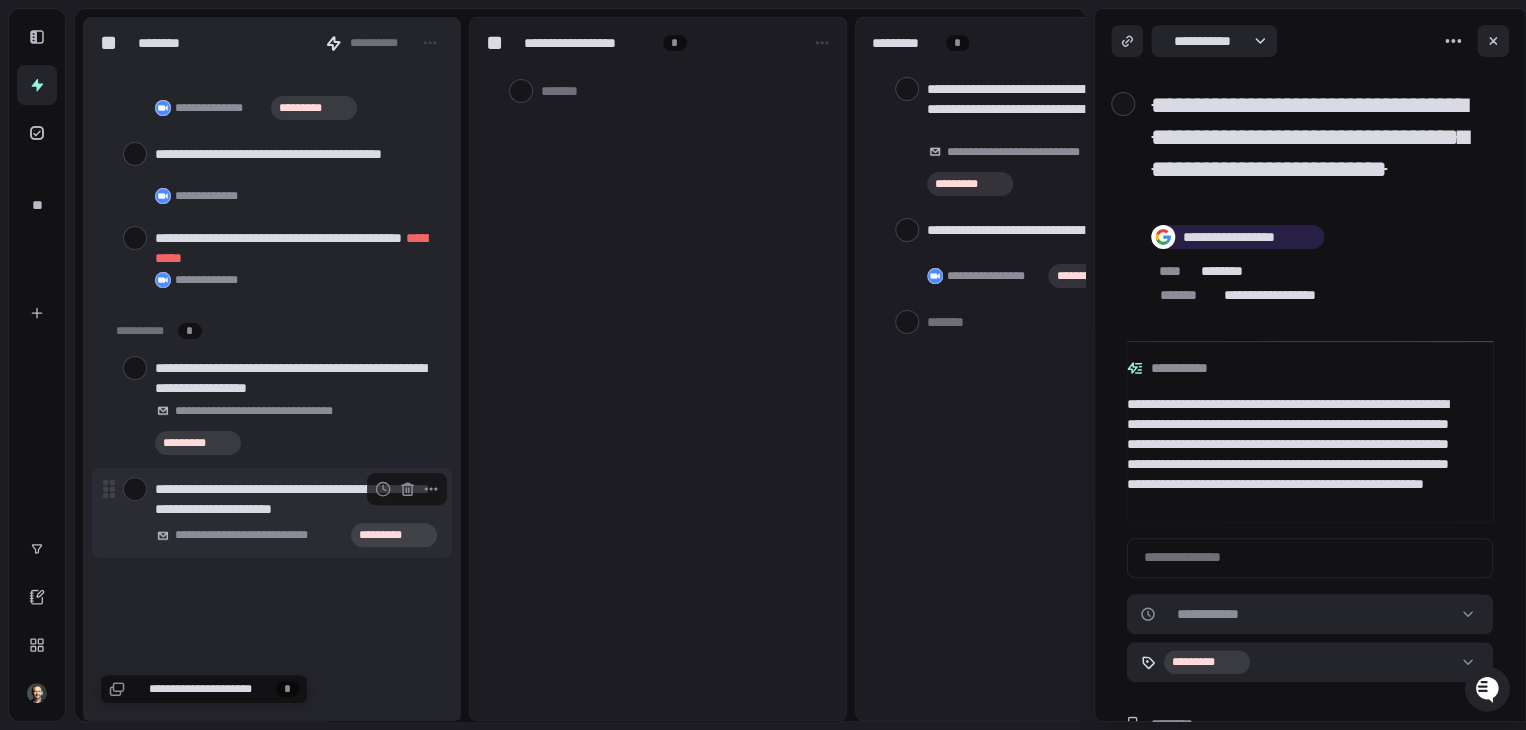 click at bounding box center [135, 489] 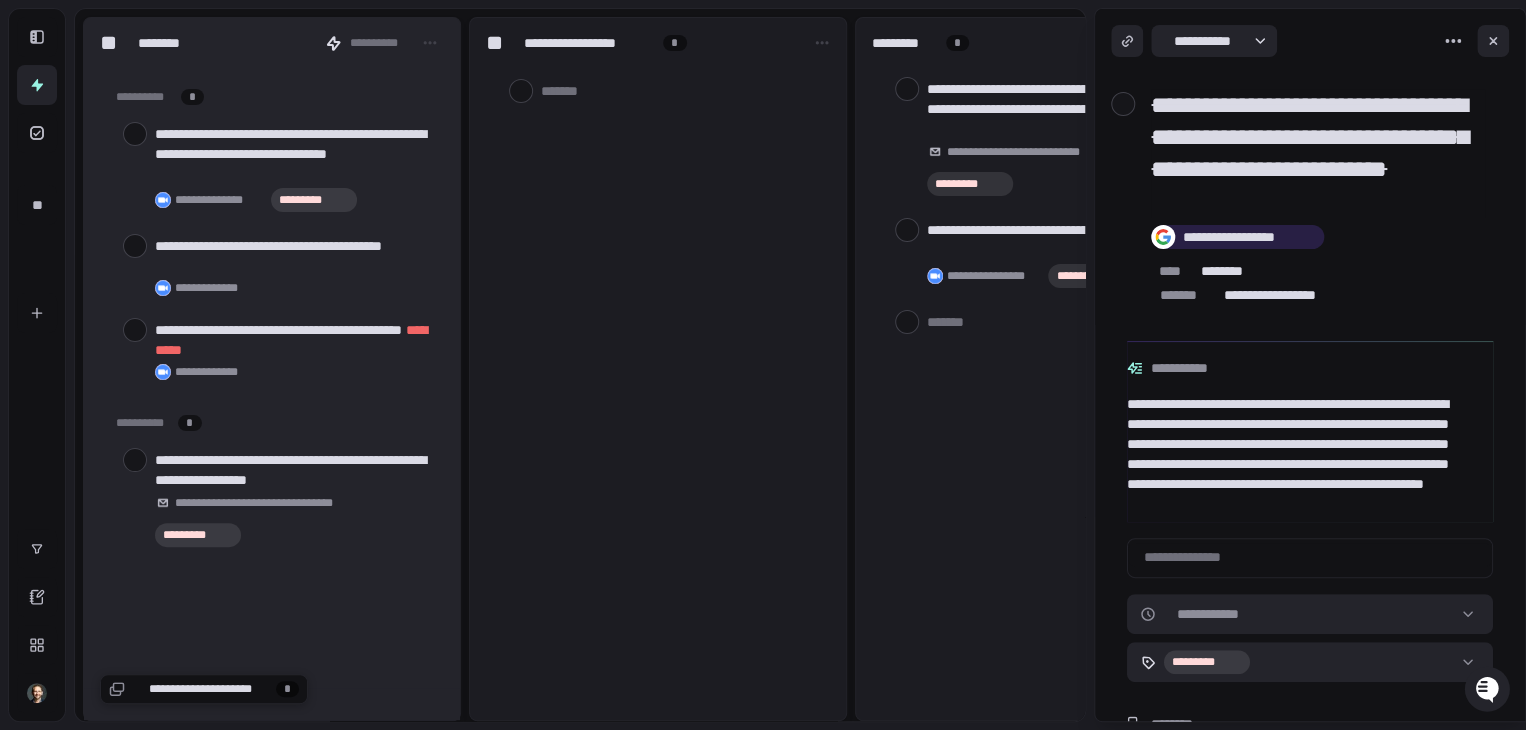 scroll, scrollTop: 51826, scrollLeft: 0, axis: vertical 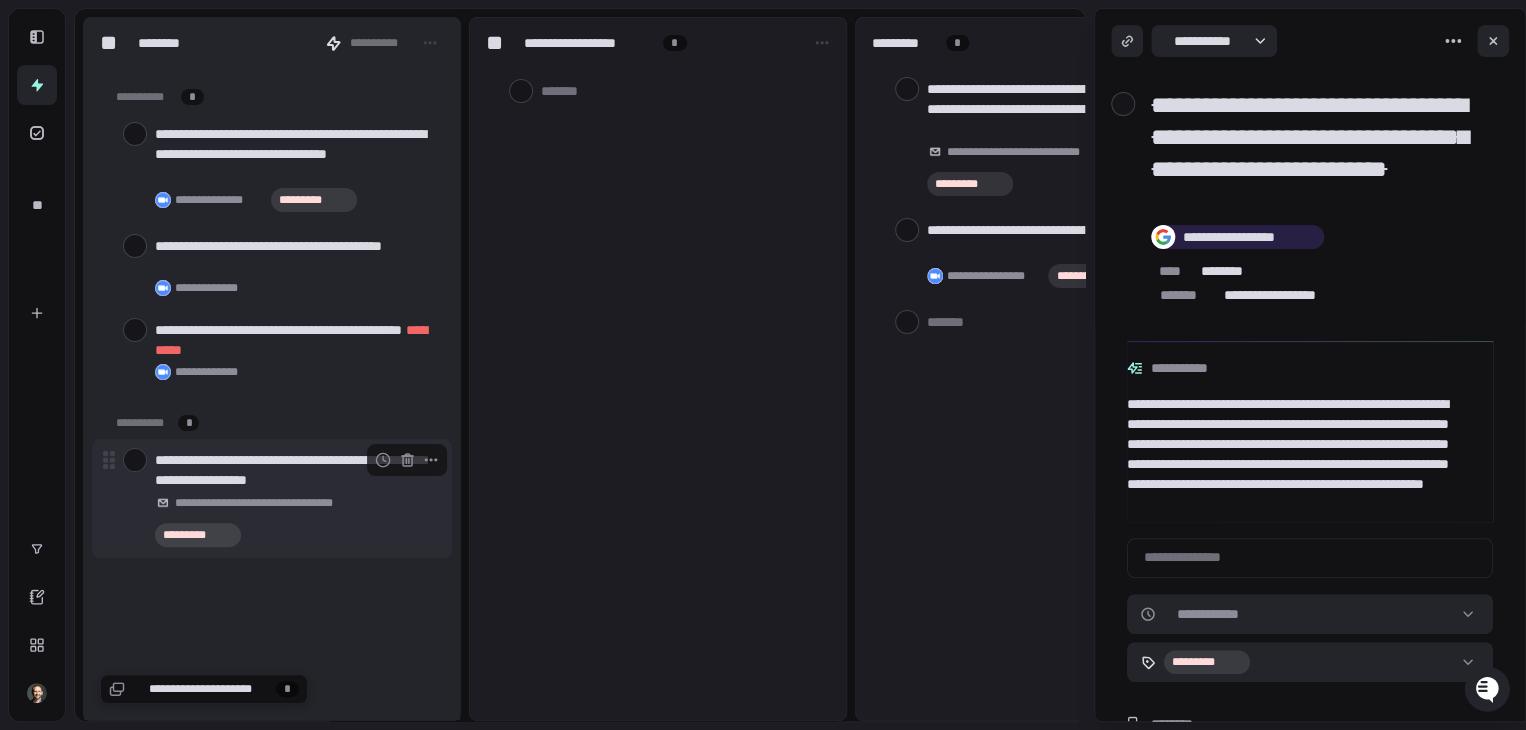 click at bounding box center [135, 460] 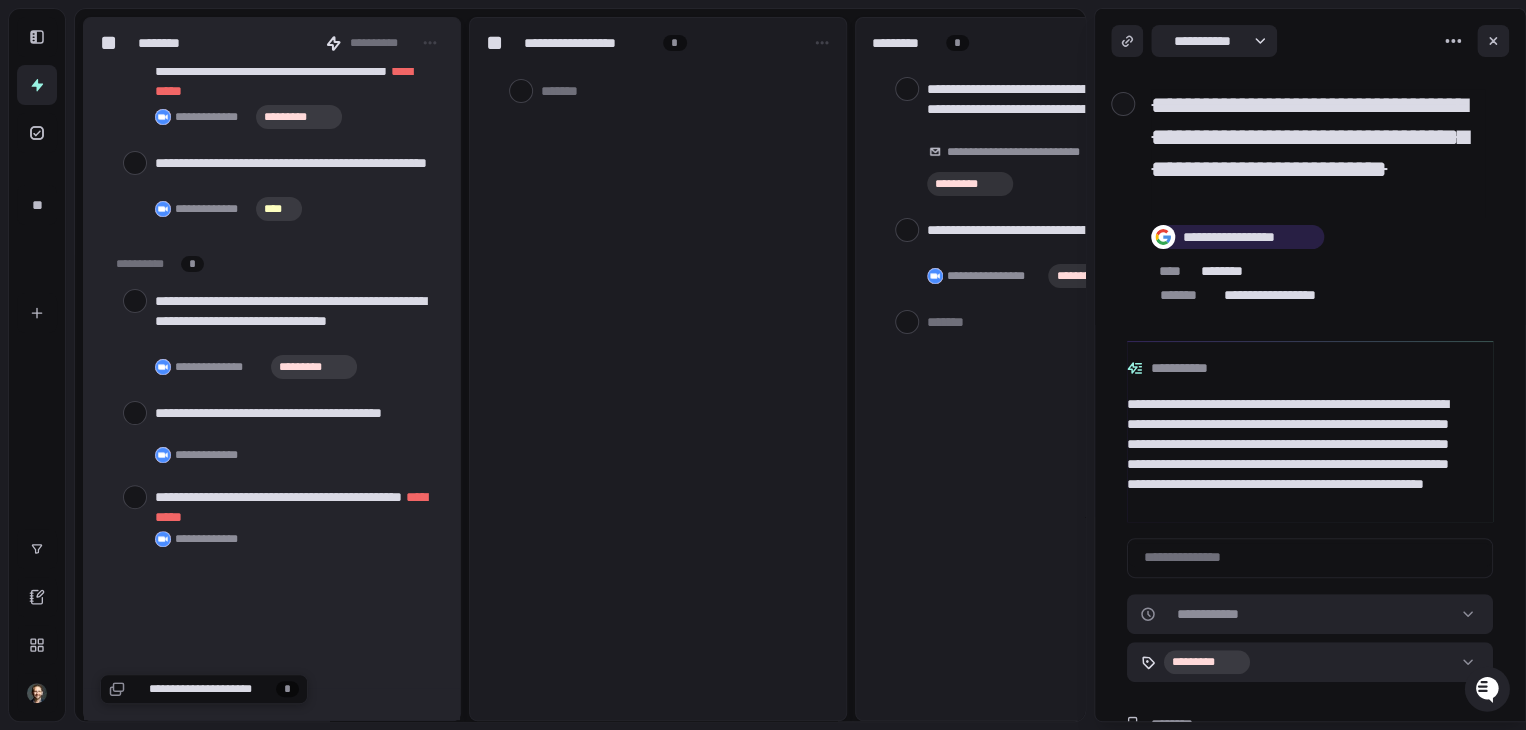 scroll, scrollTop: 51660, scrollLeft: 0, axis: vertical 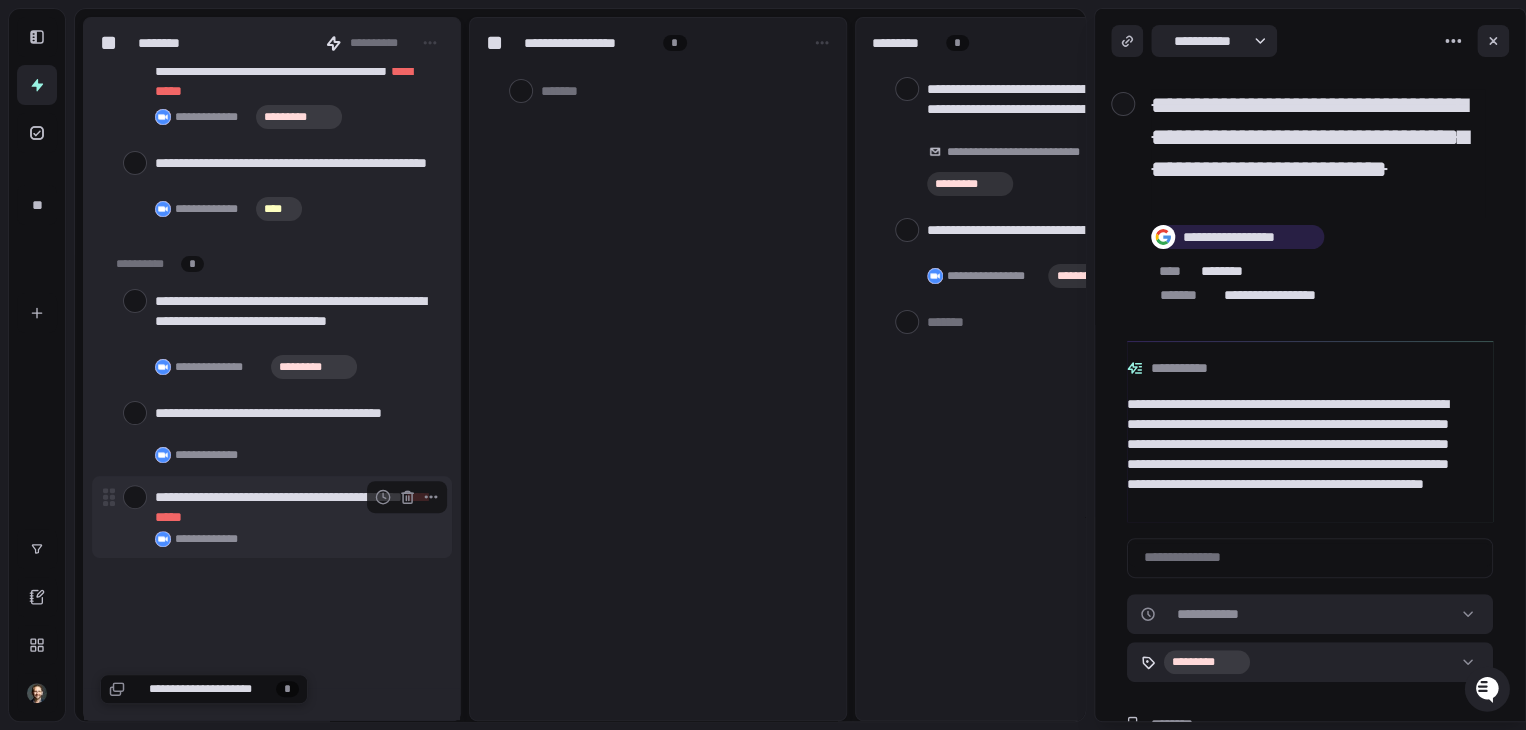 click at bounding box center (135, 497) 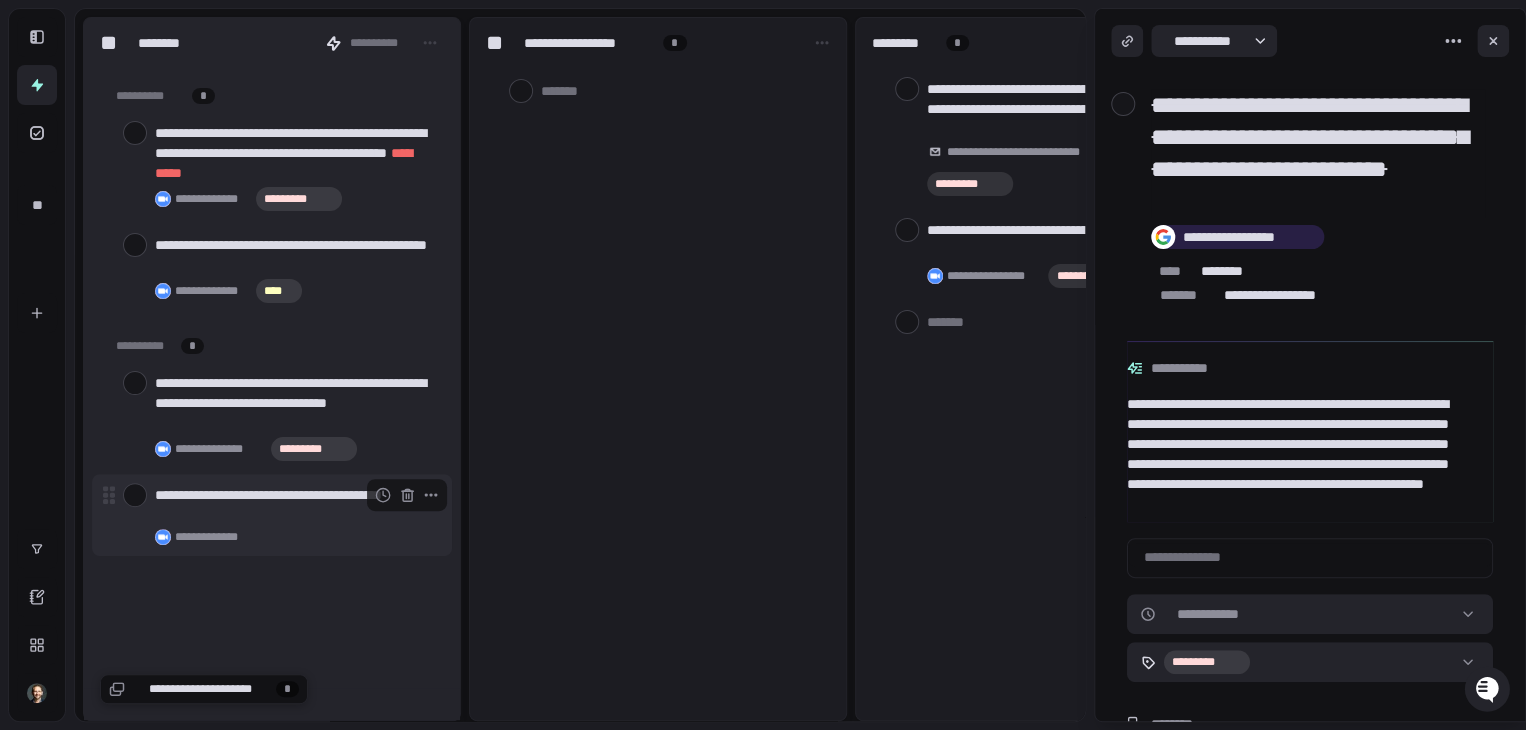 scroll, scrollTop: 51586, scrollLeft: 0, axis: vertical 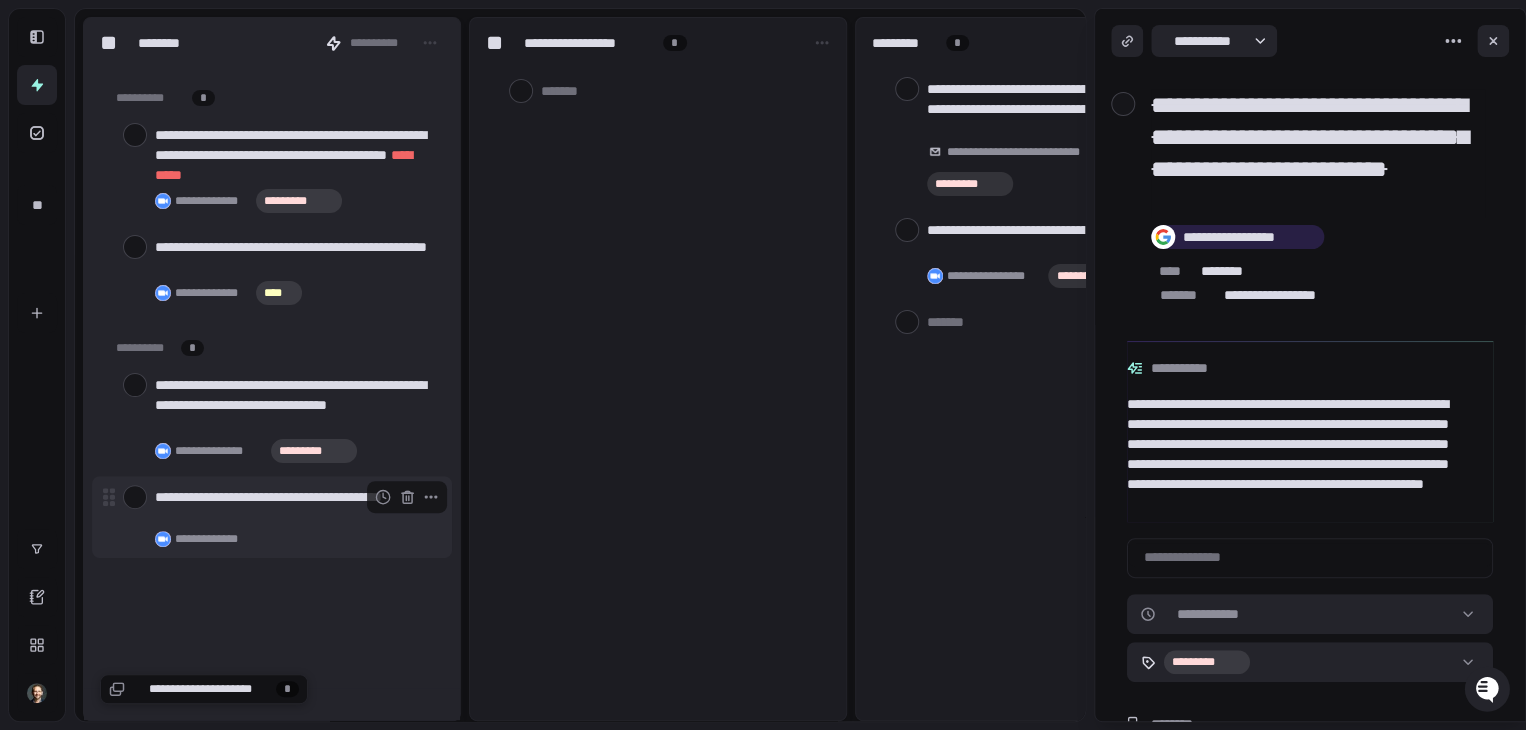 click at bounding box center [135, 497] 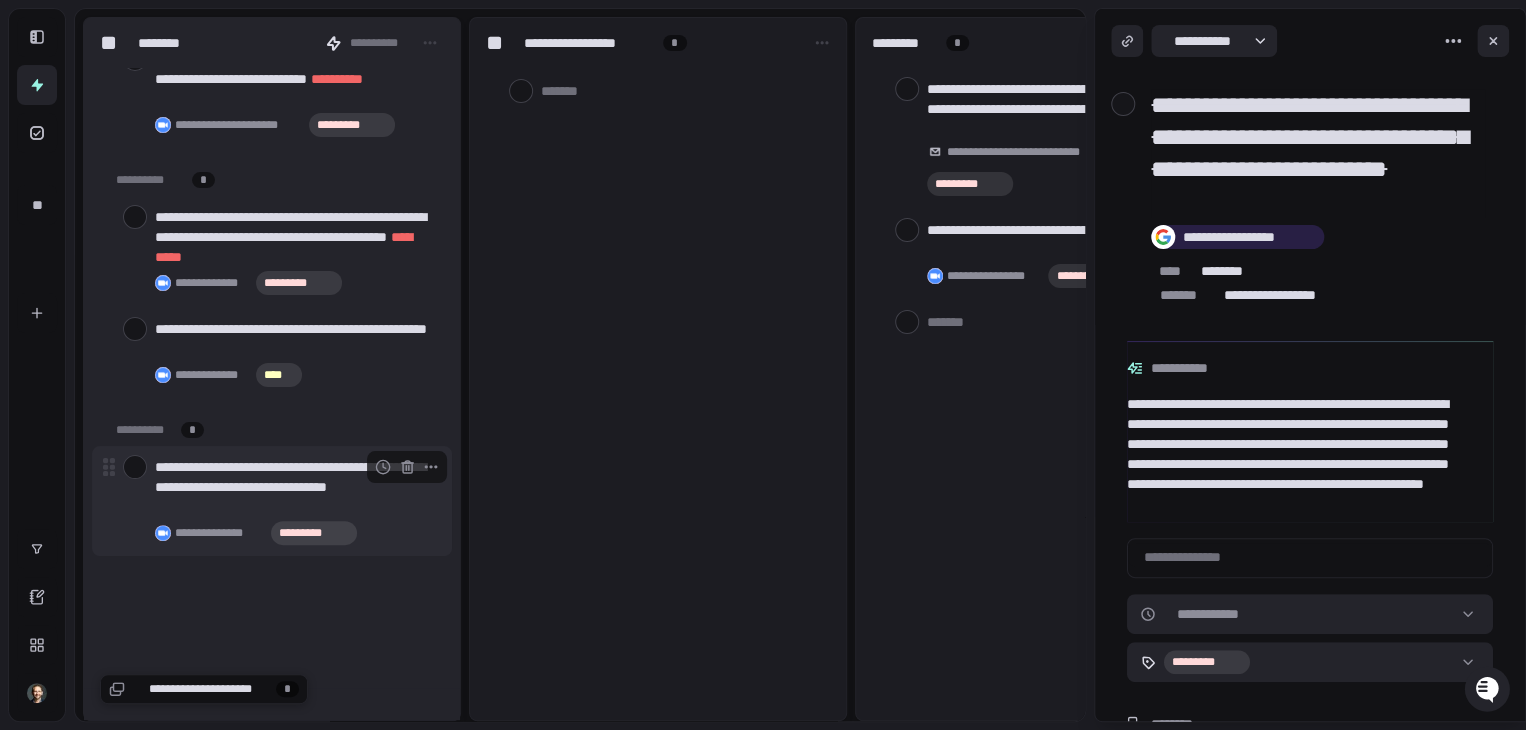 scroll, scrollTop: 51536, scrollLeft: 0, axis: vertical 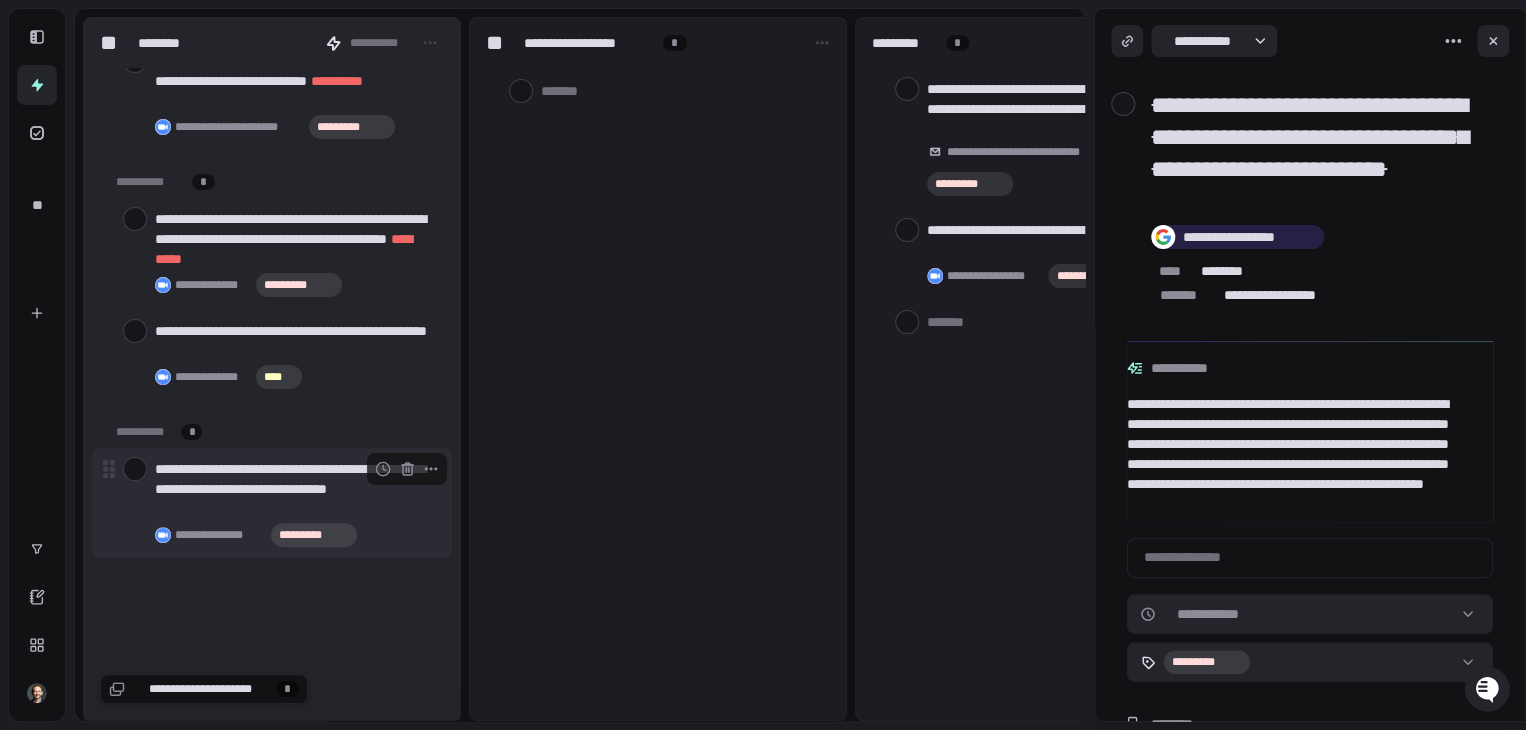 click at bounding box center (135, 469) 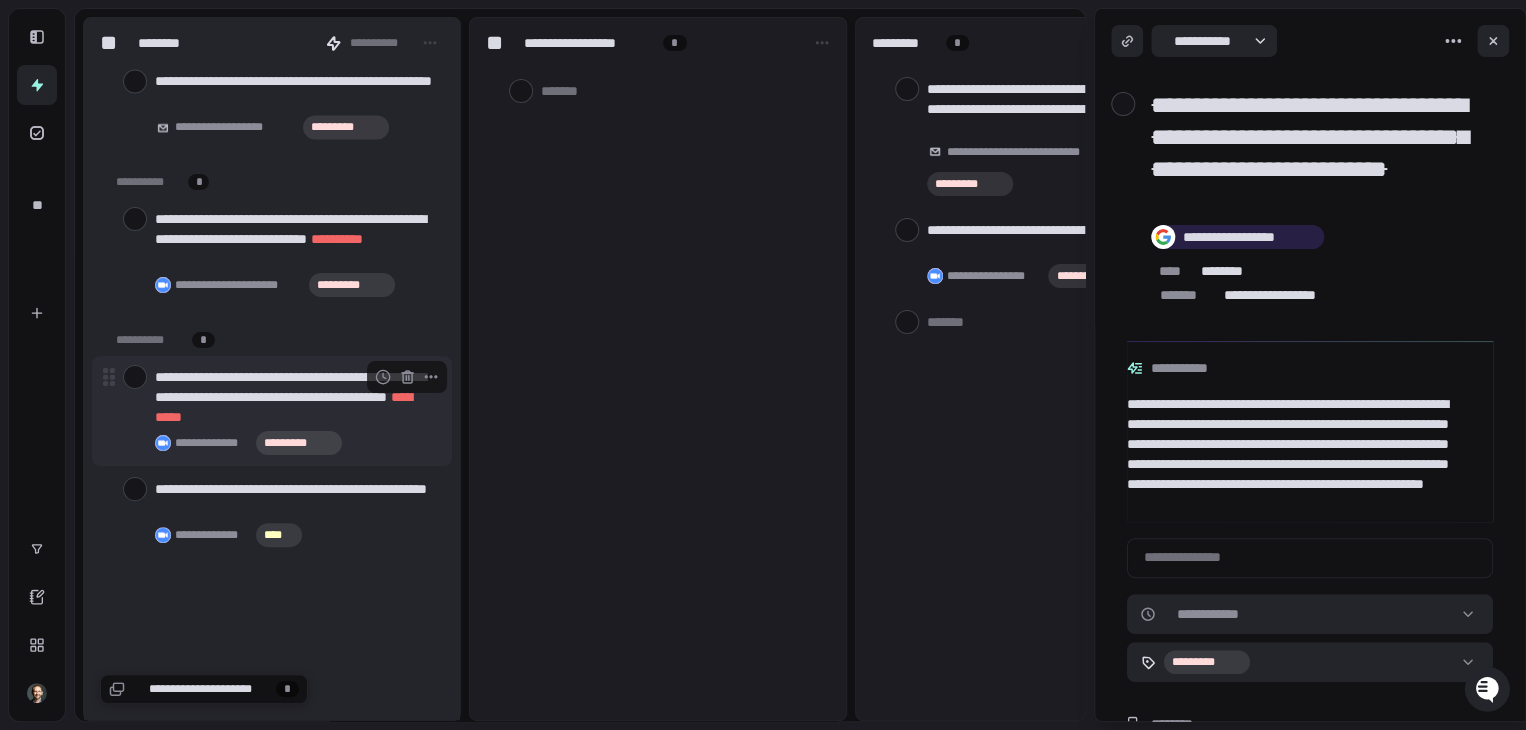 scroll, scrollTop: 51335, scrollLeft: 0, axis: vertical 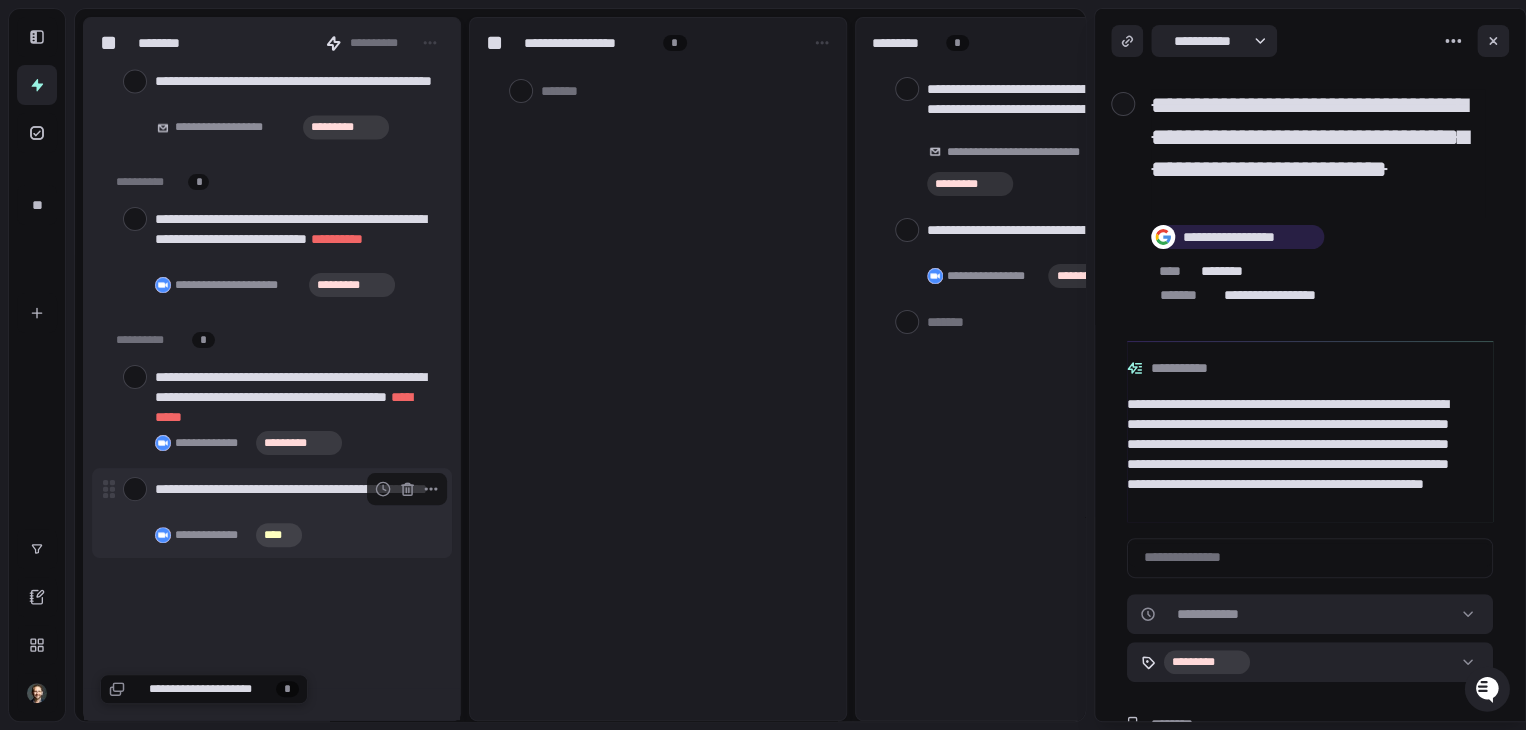 click at bounding box center (135, 489) 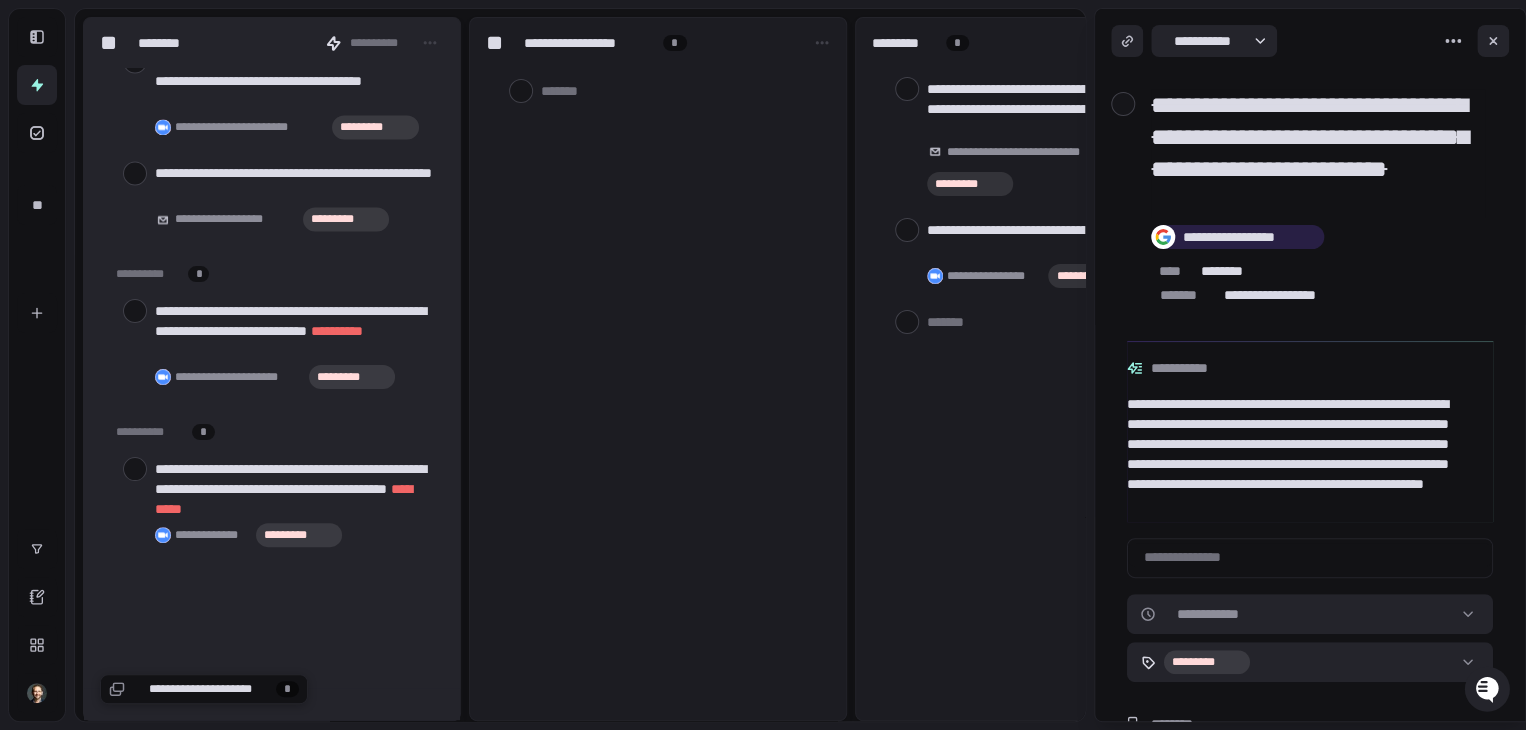 scroll, scrollTop: 51244, scrollLeft: 0, axis: vertical 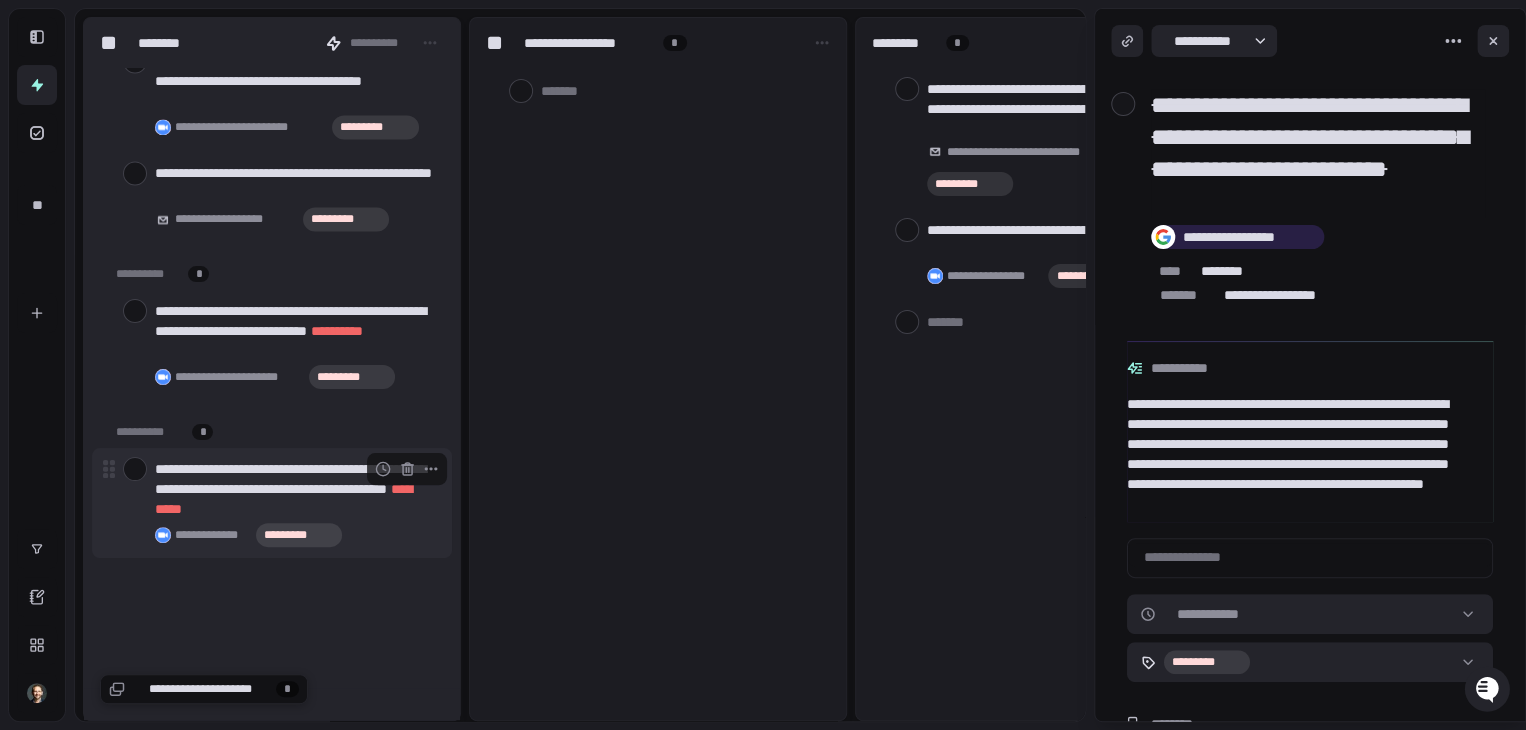 click at bounding box center (135, 469) 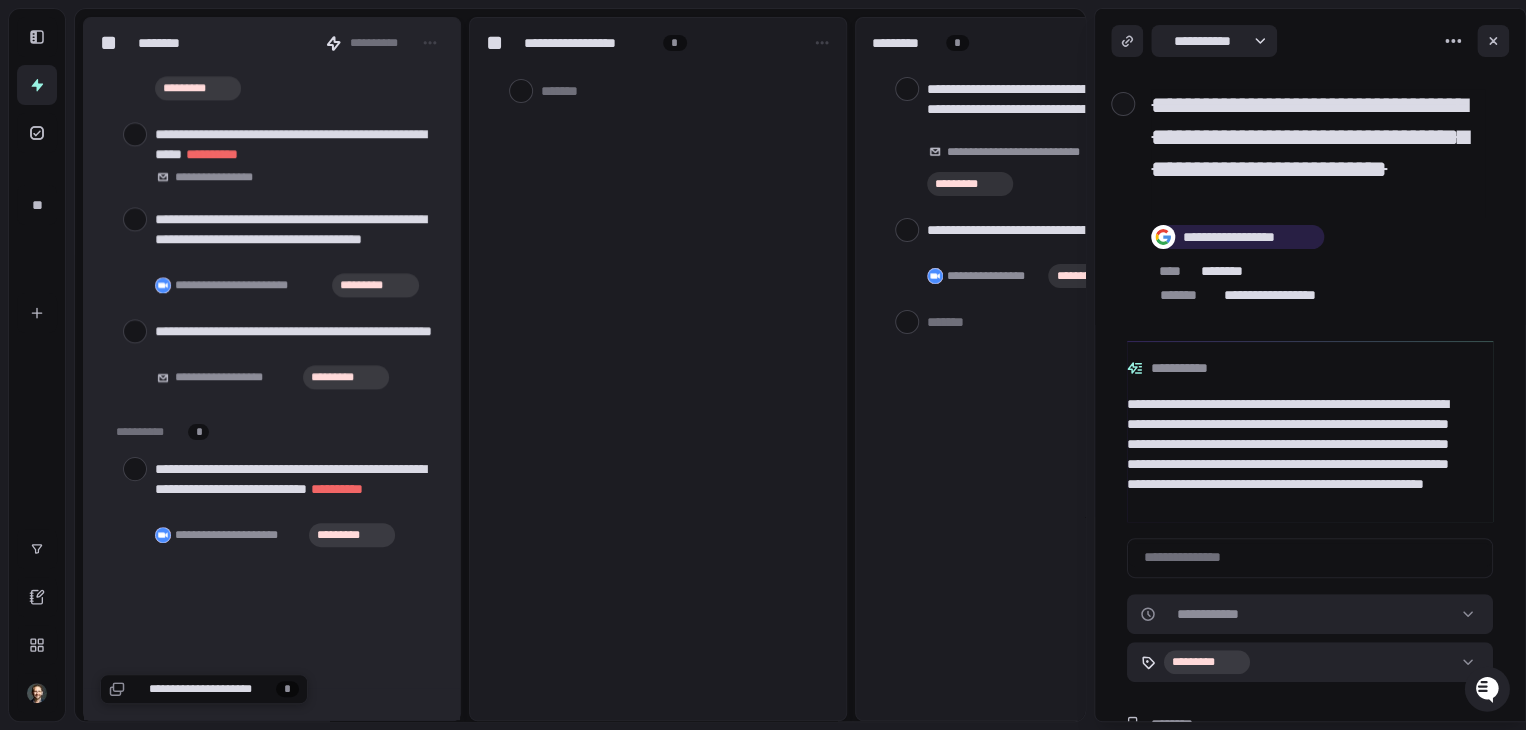 scroll, scrollTop: 51086, scrollLeft: 0, axis: vertical 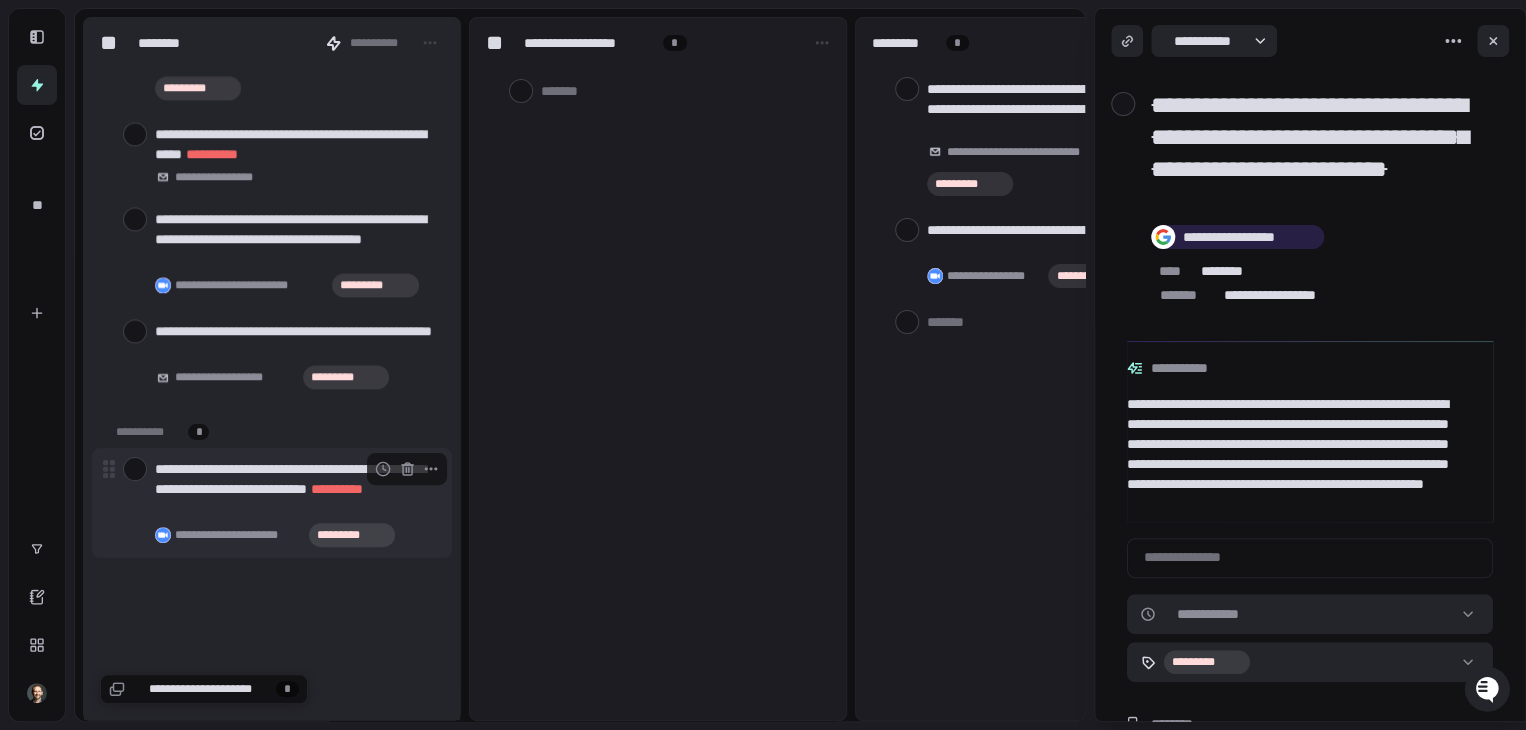 click at bounding box center [135, 469] 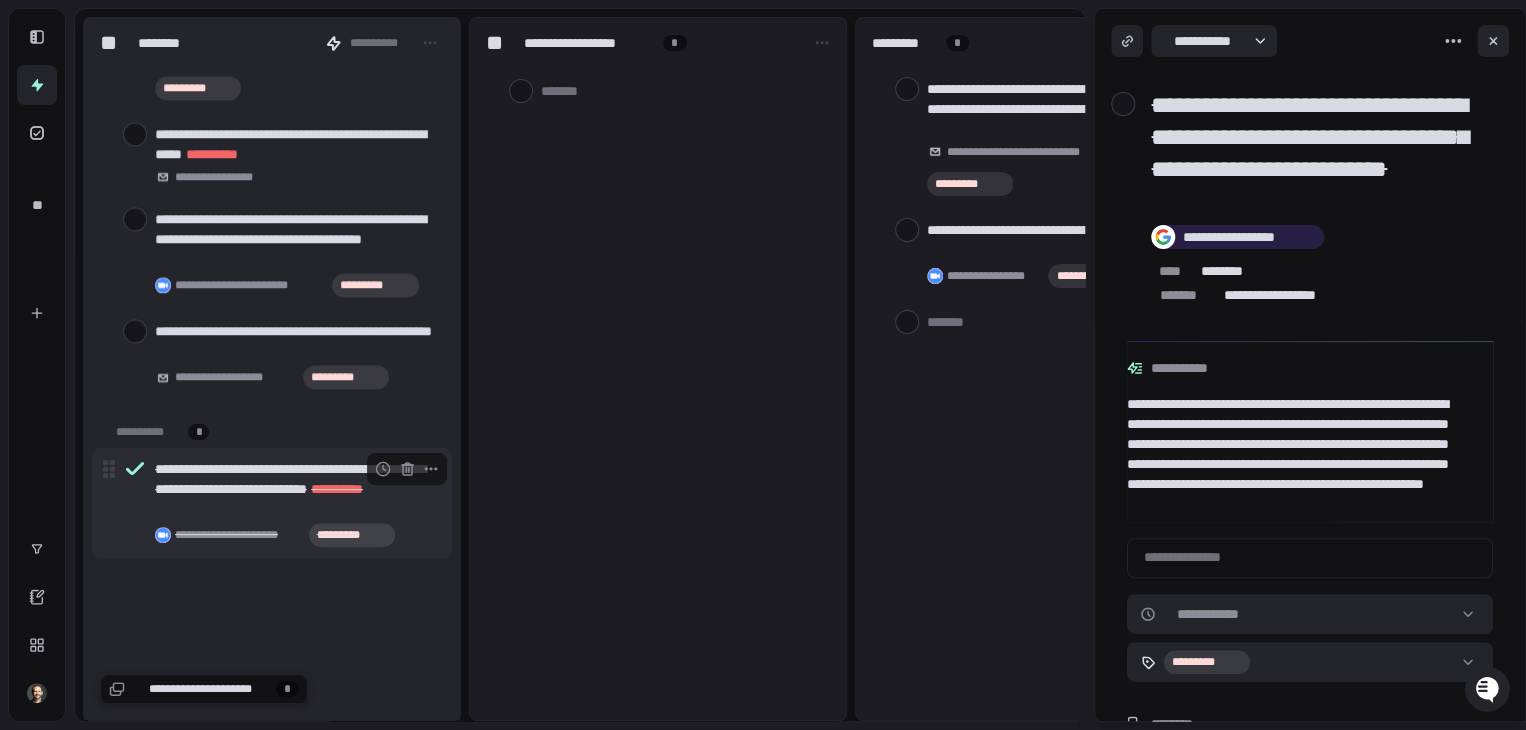 scroll 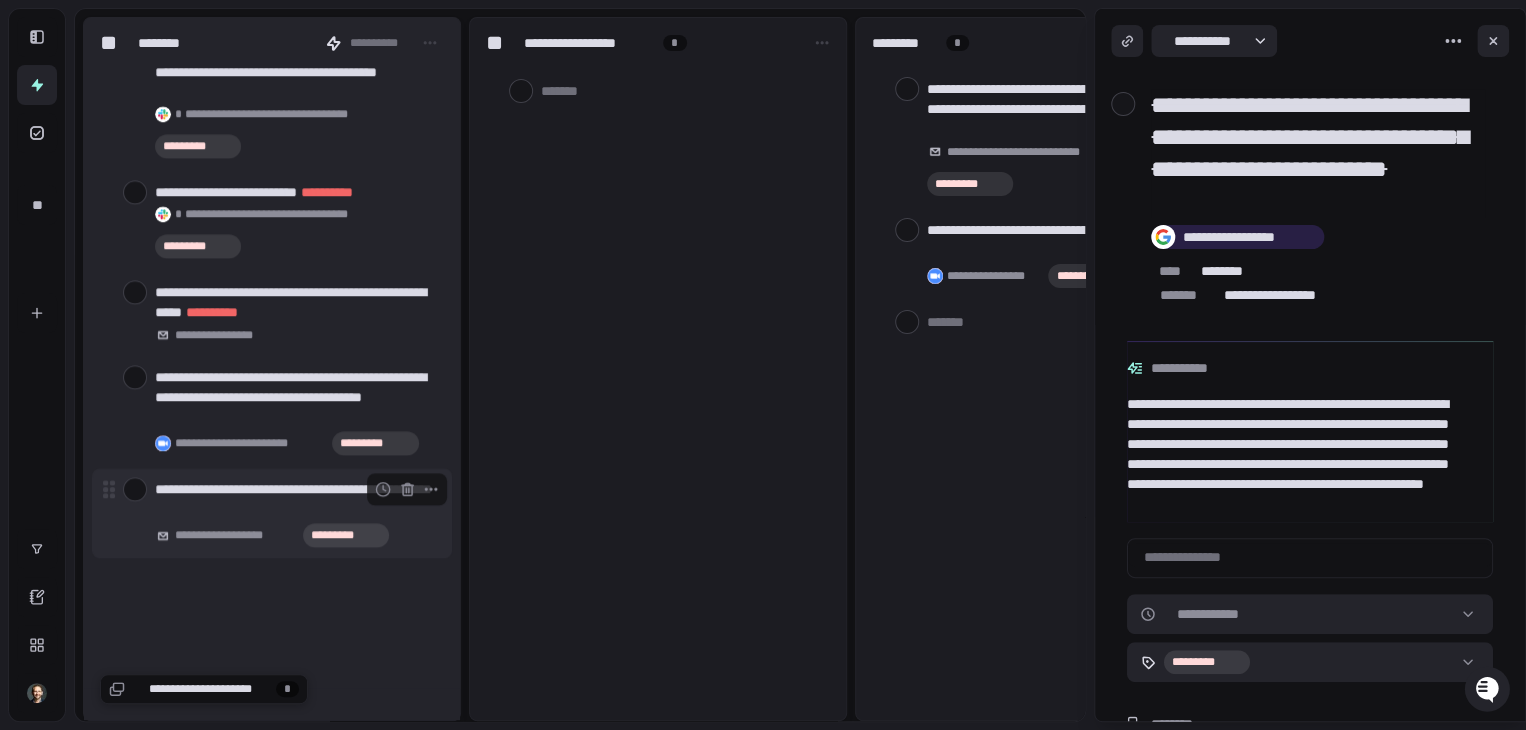 click at bounding box center [135, 489] 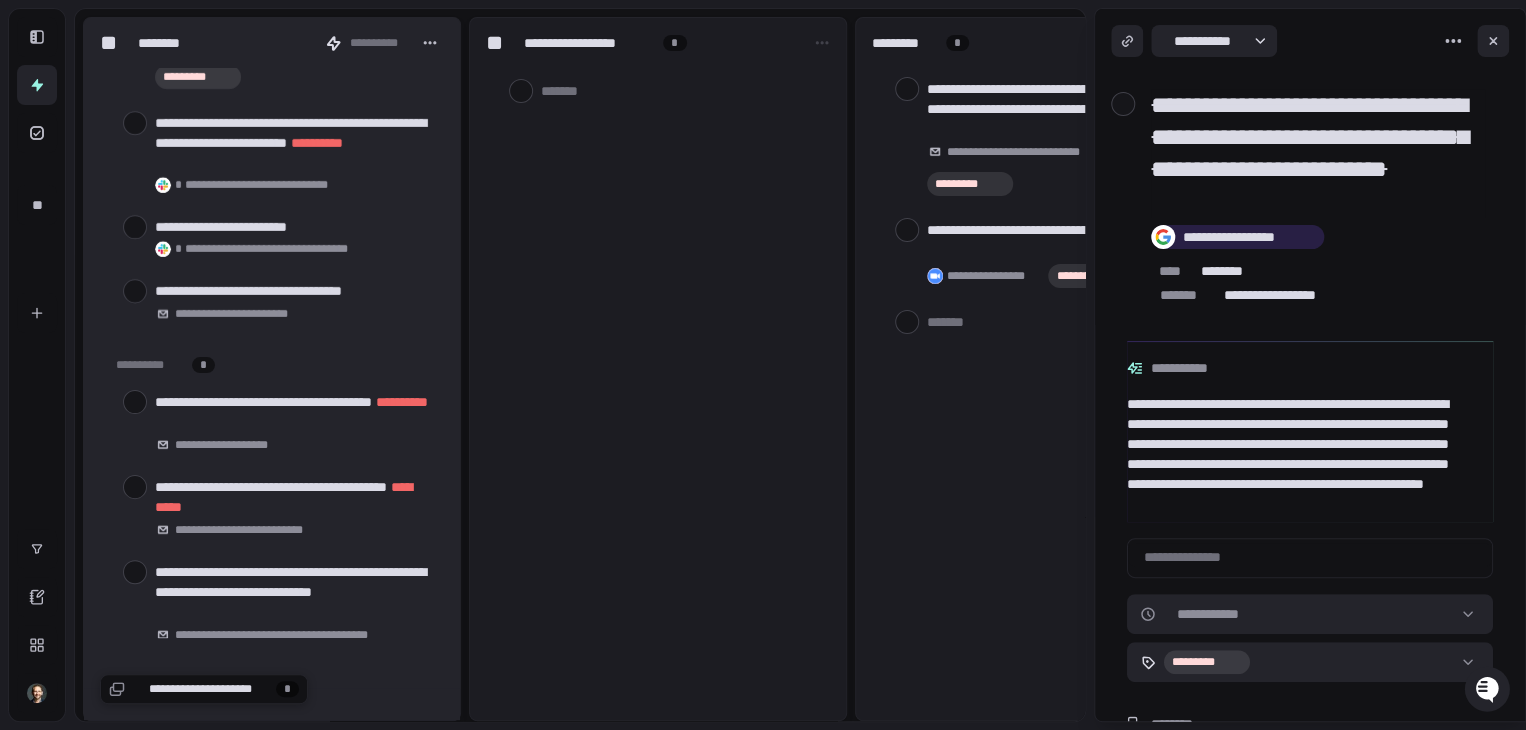 click 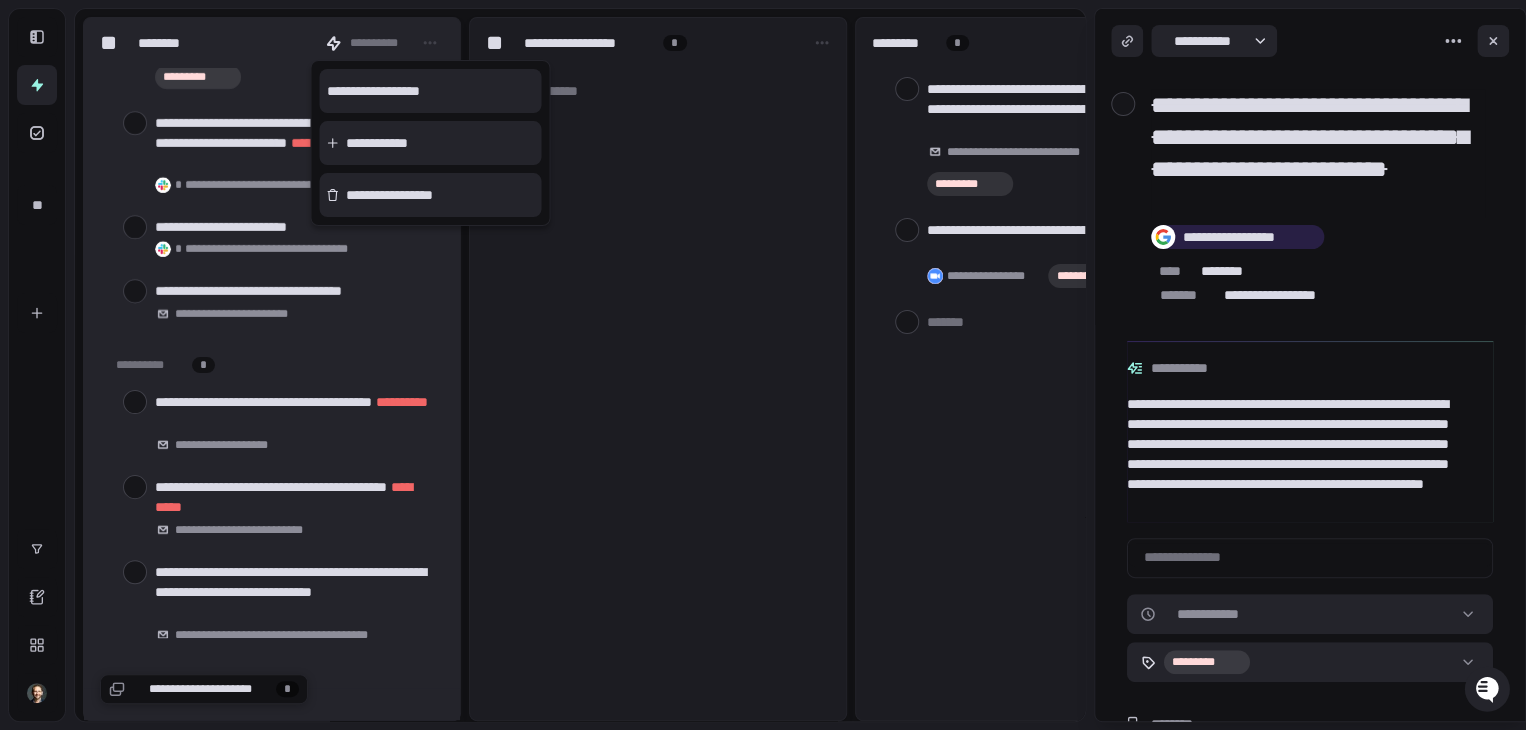 scroll, scrollTop: 0, scrollLeft: 0, axis: both 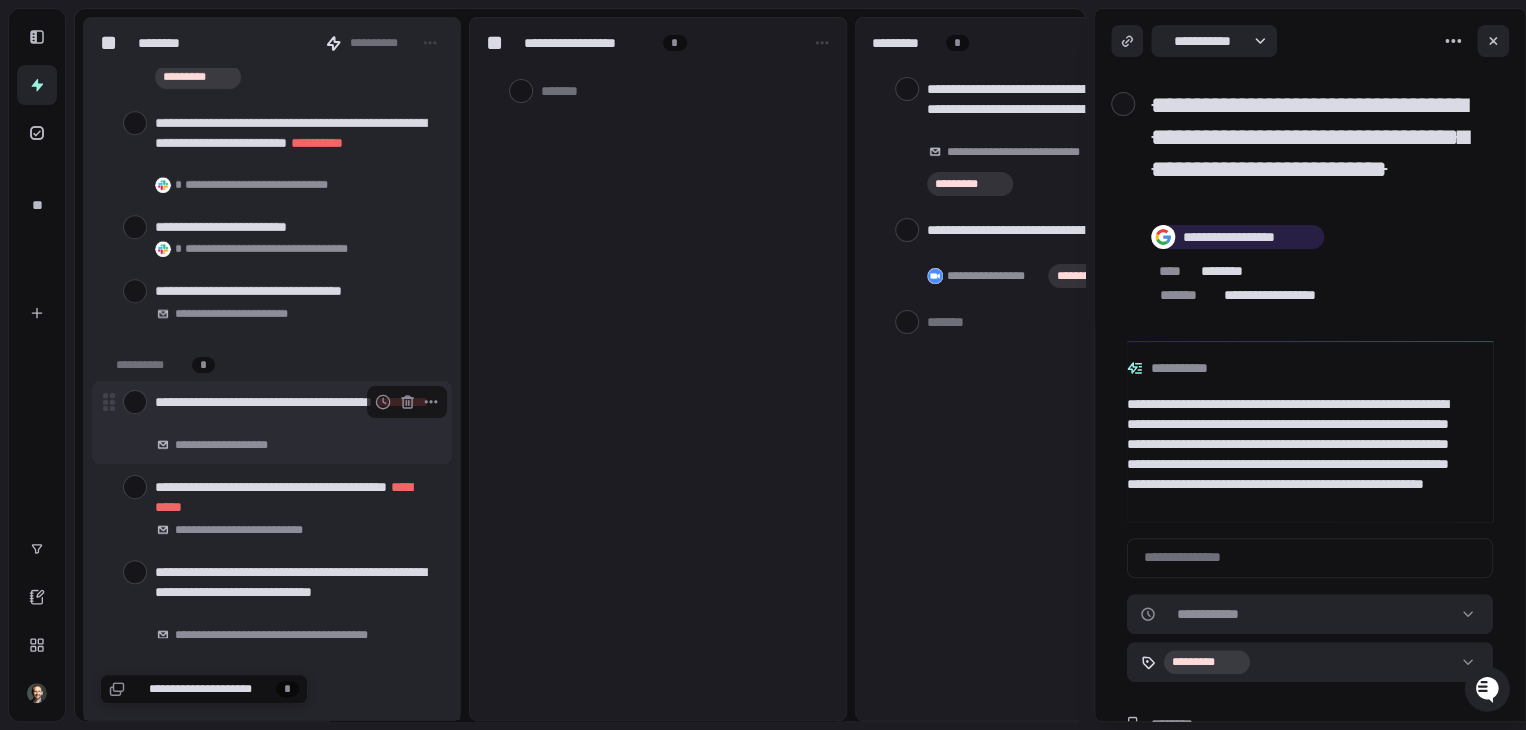 click at bounding box center (135, 402) 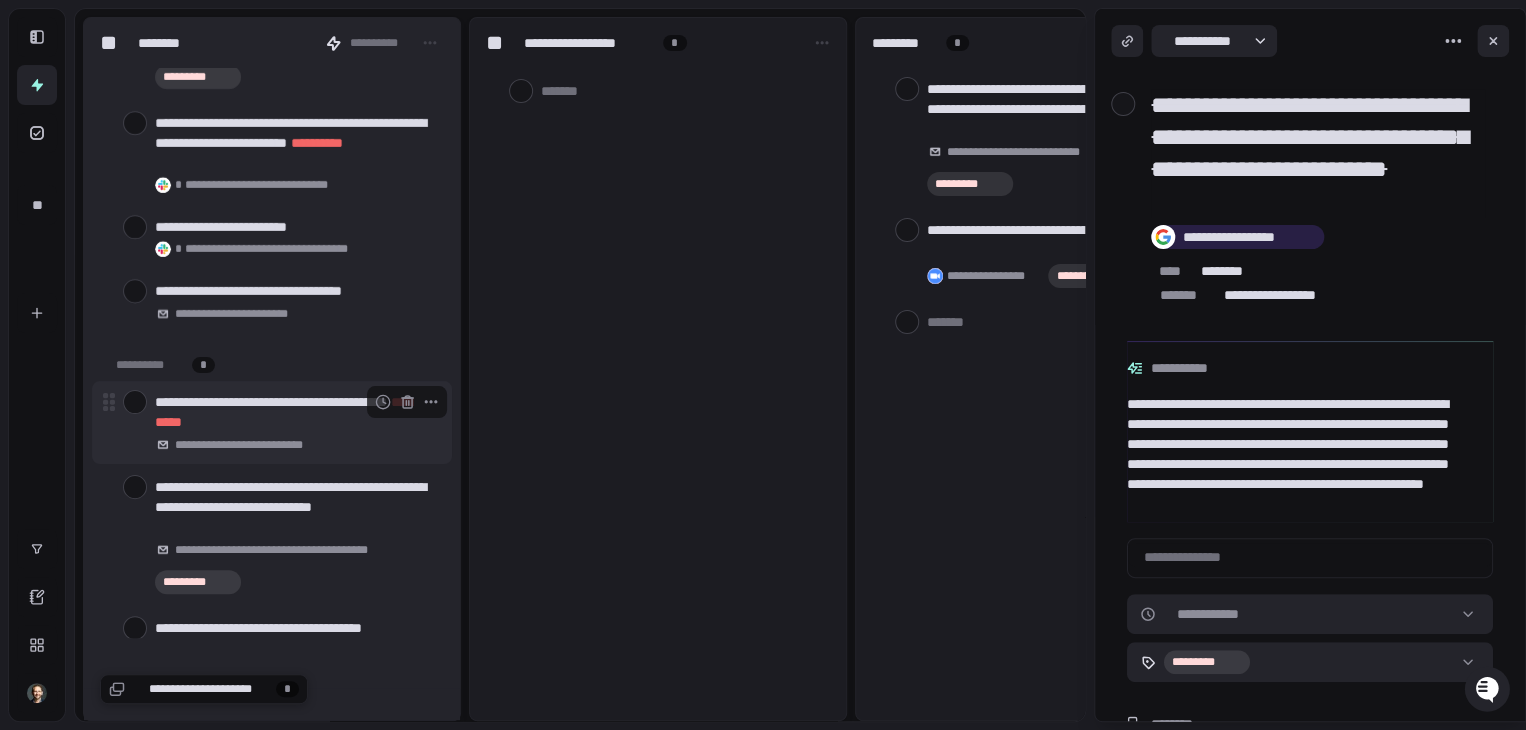 click at bounding box center (135, 402) 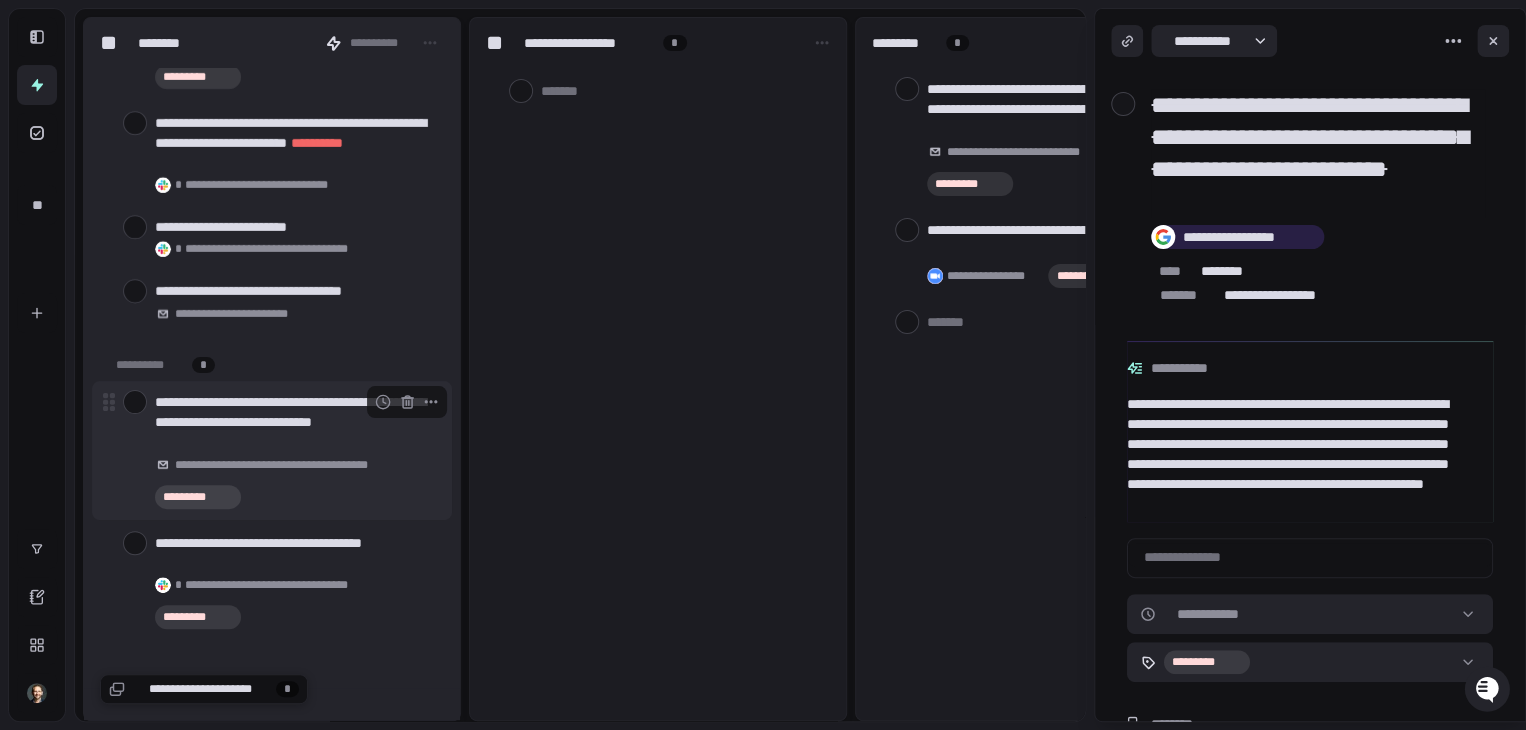 click at bounding box center (135, 402) 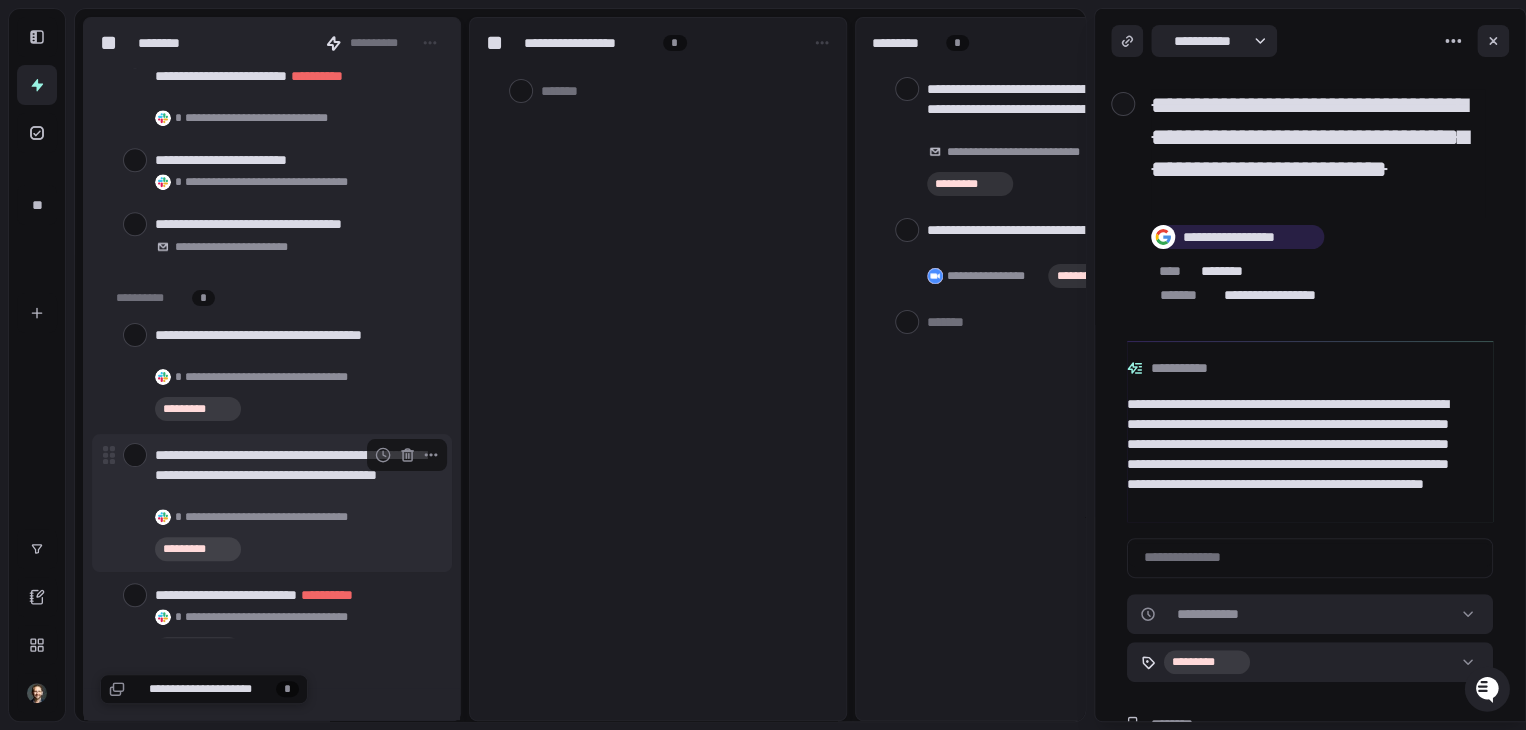 scroll, scrollTop: 50236, scrollLeft: 0, axis: vertical 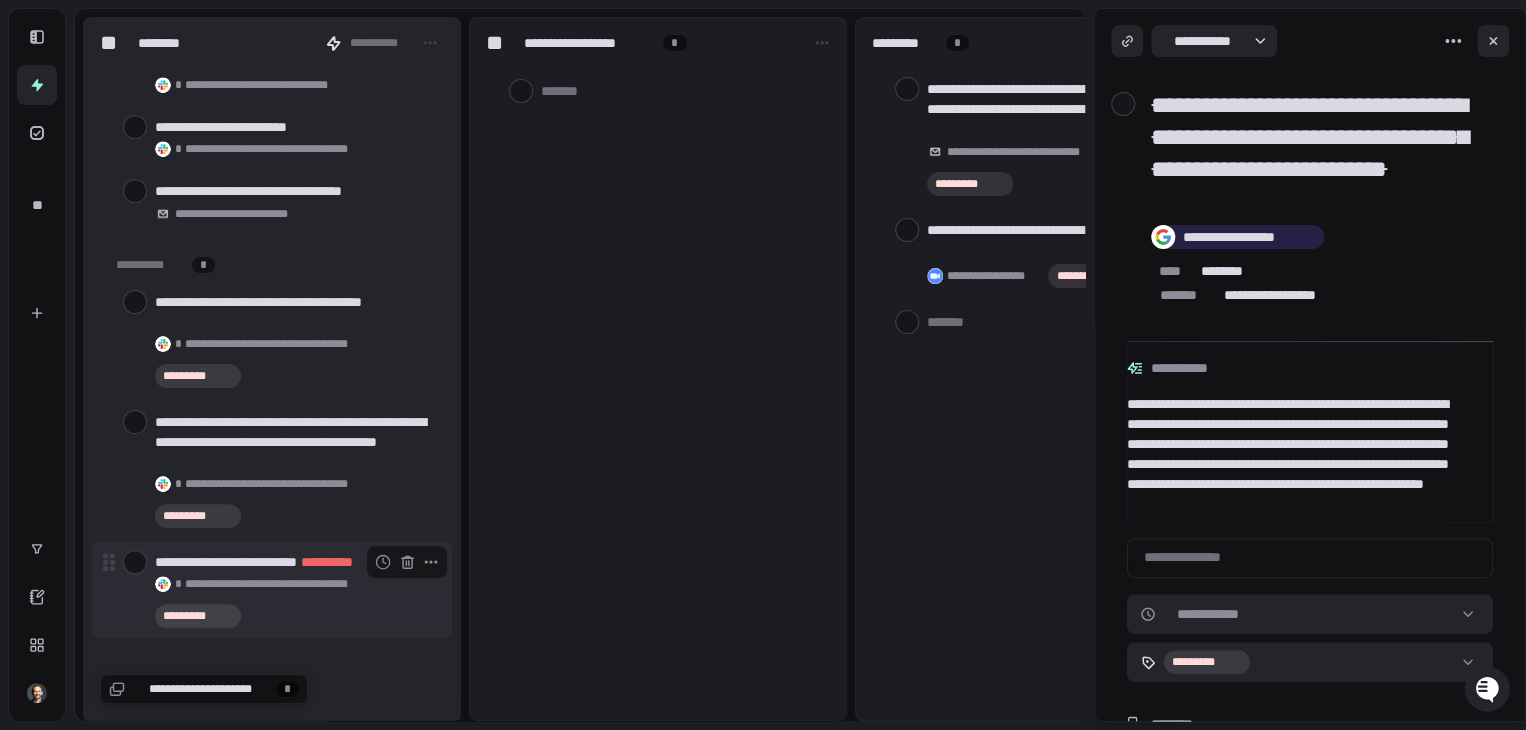 click at bounding box center (135, 562) 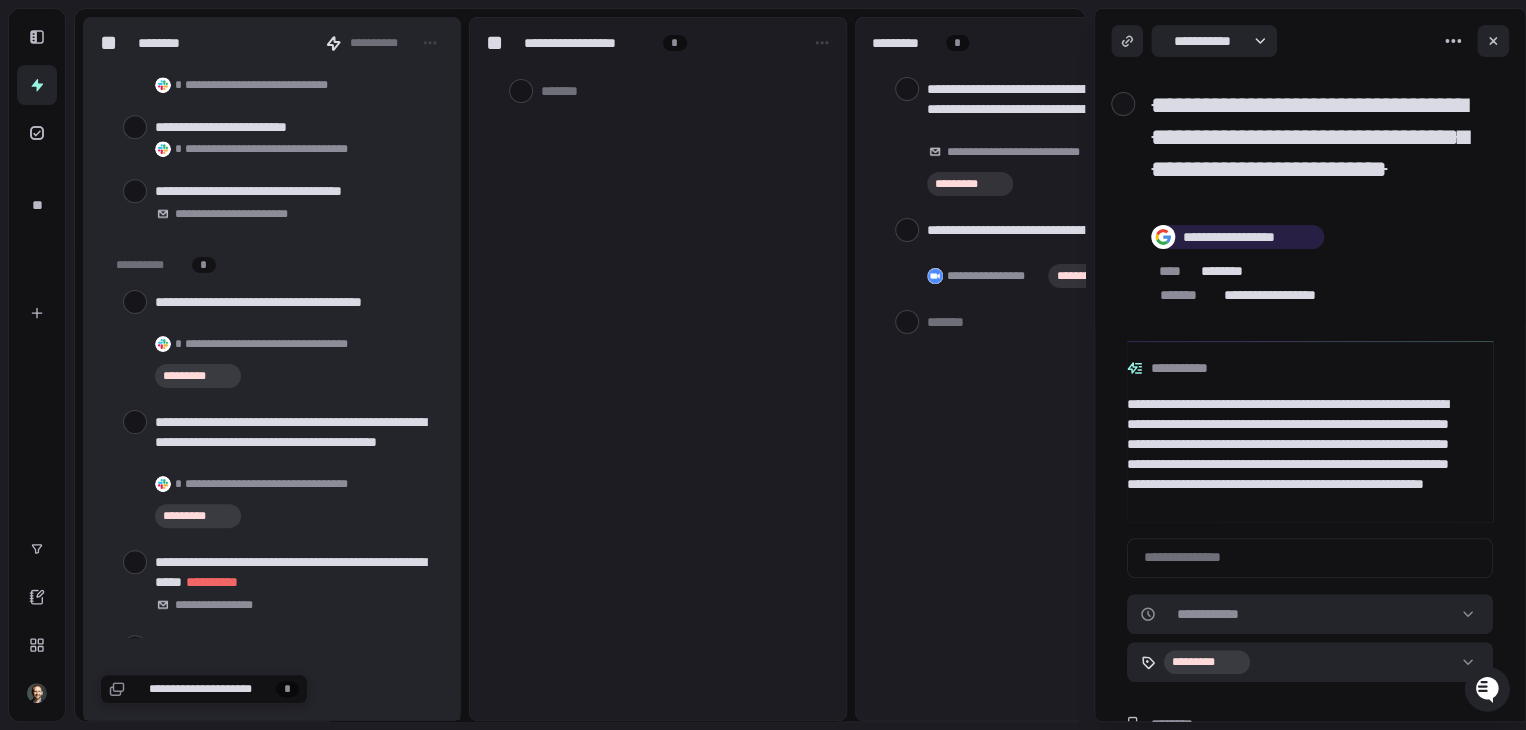 click at bounding box center (135, 562) 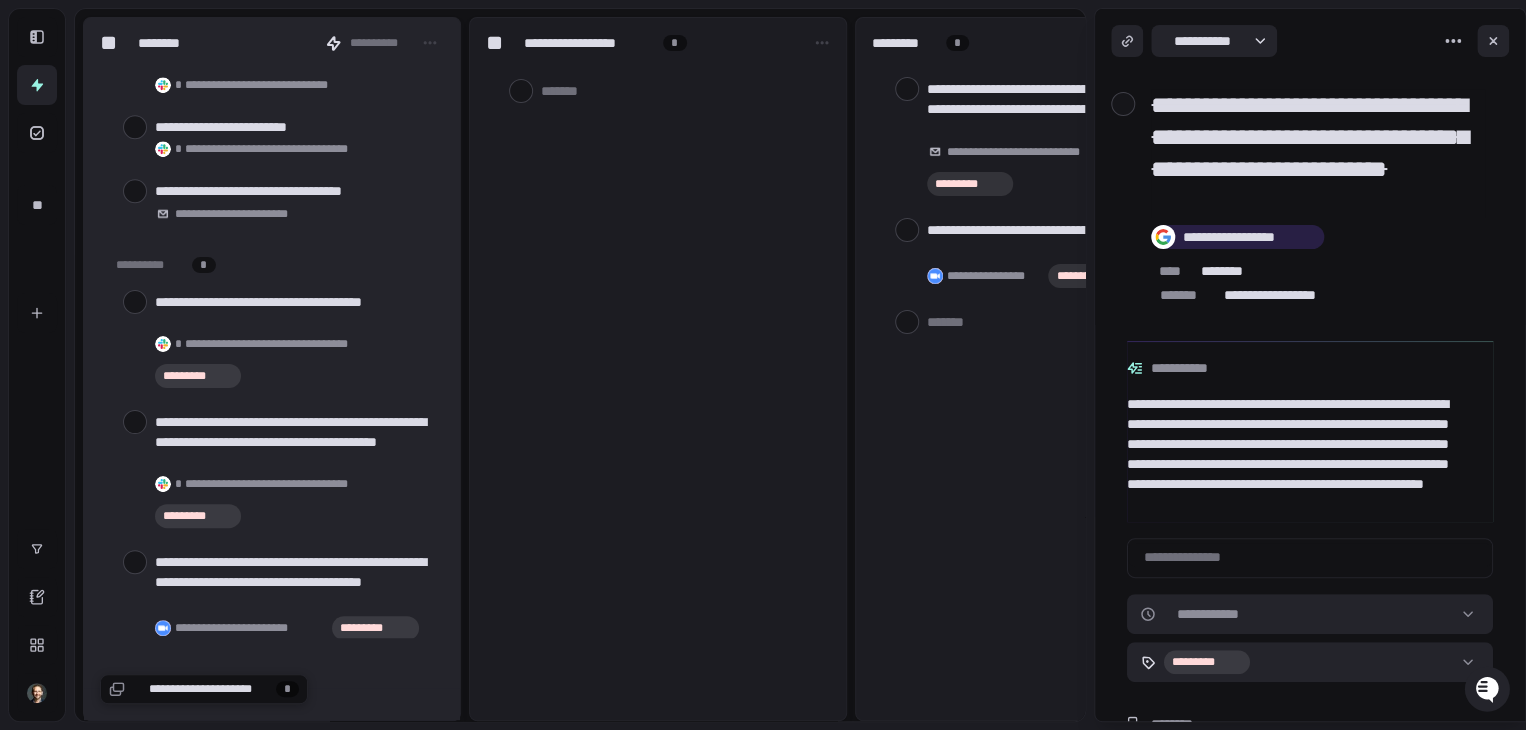scroll, scrollTop: 50336, scrollLeft: 0, axis: vertical 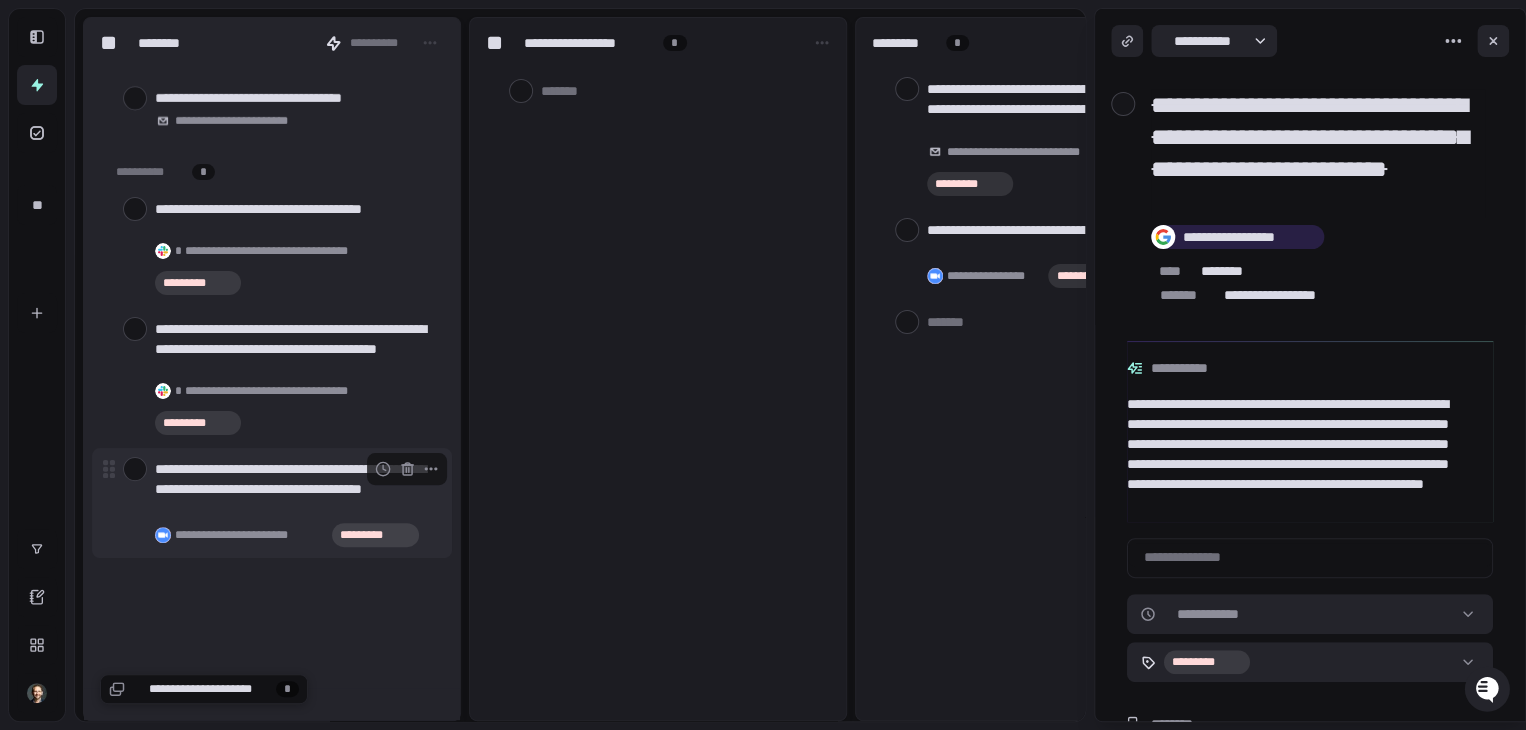 click at bounding box center [135, 469] 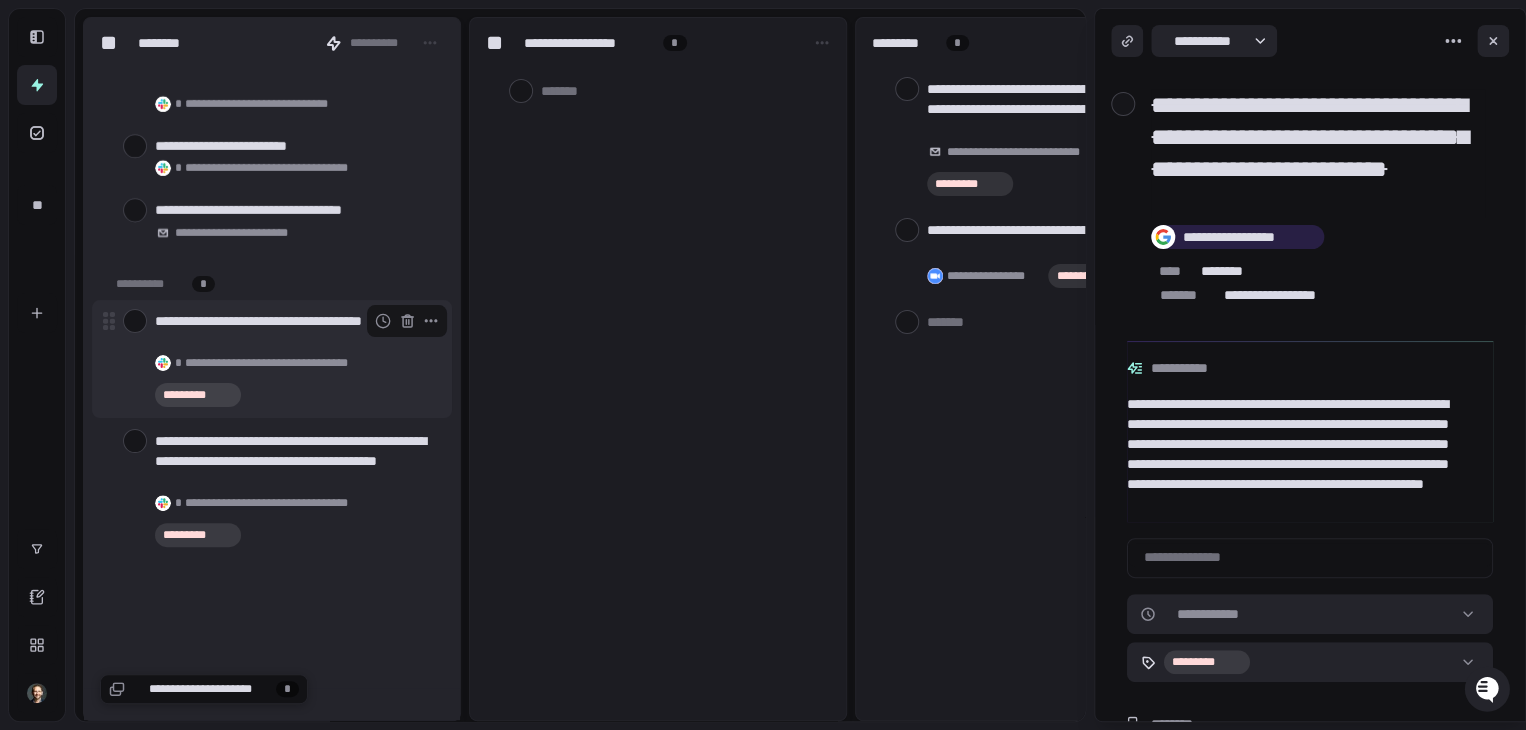 scroll, scrollTop: 50131, scrollLeft: 0, axis: vertical 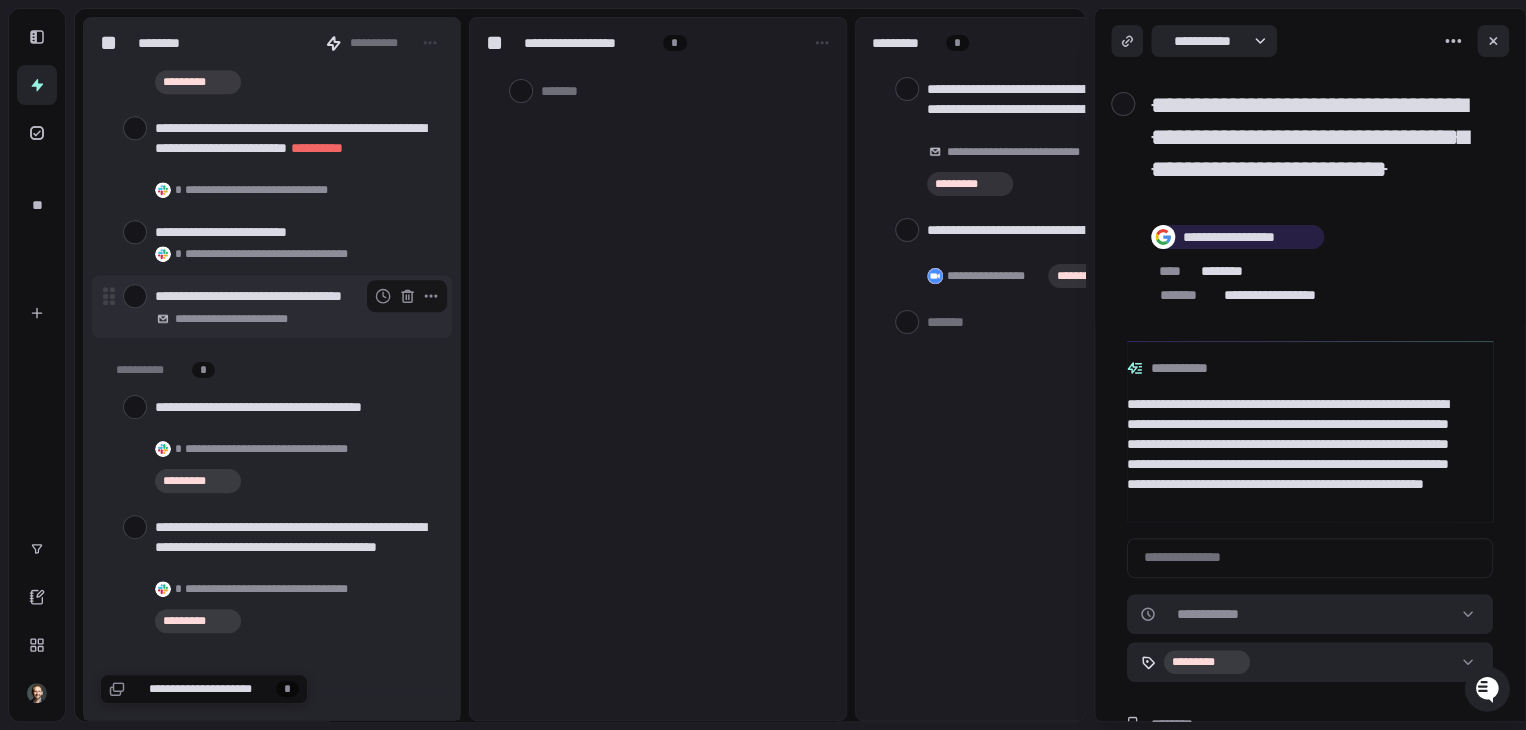 click at bounding box center [135, 296] 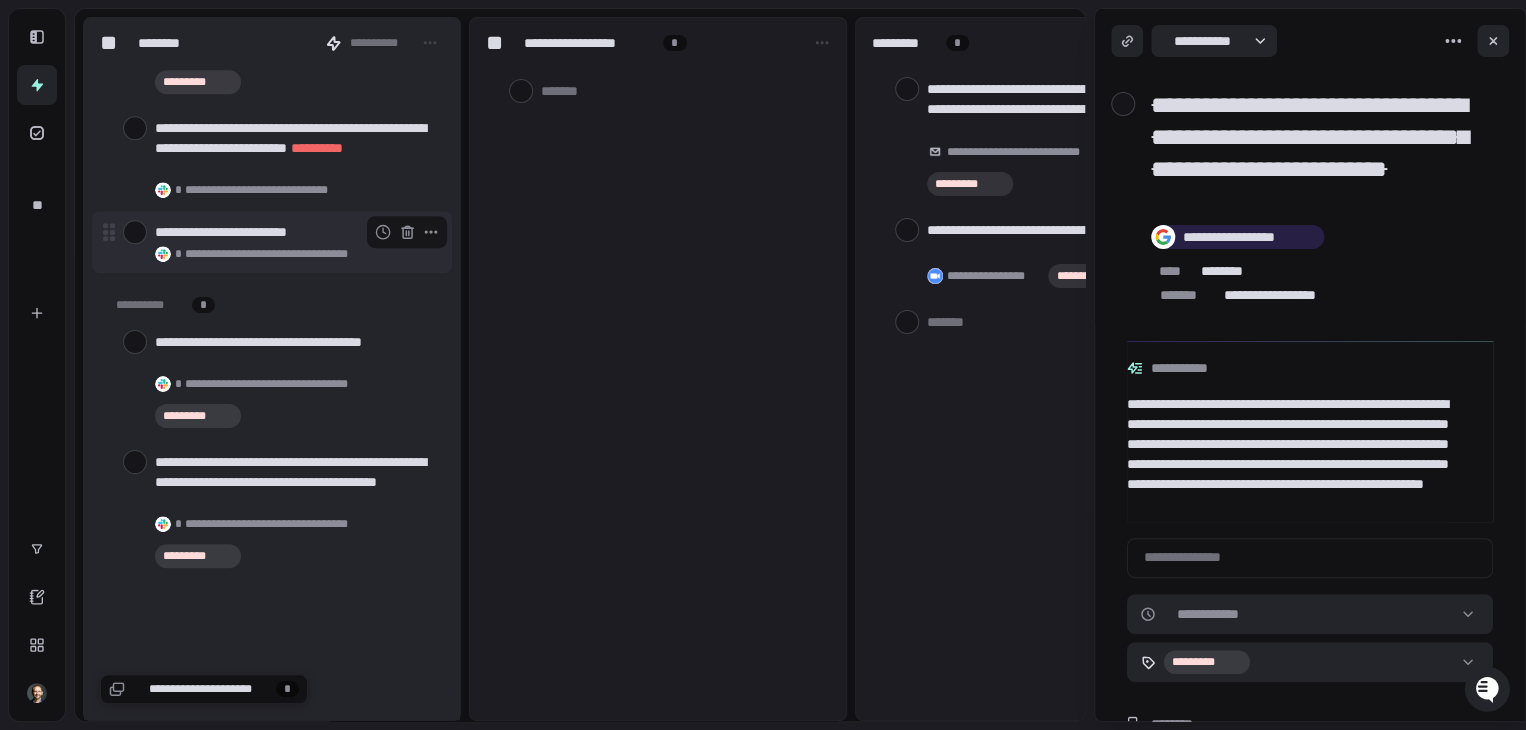 click at bounding box center (135, 232) 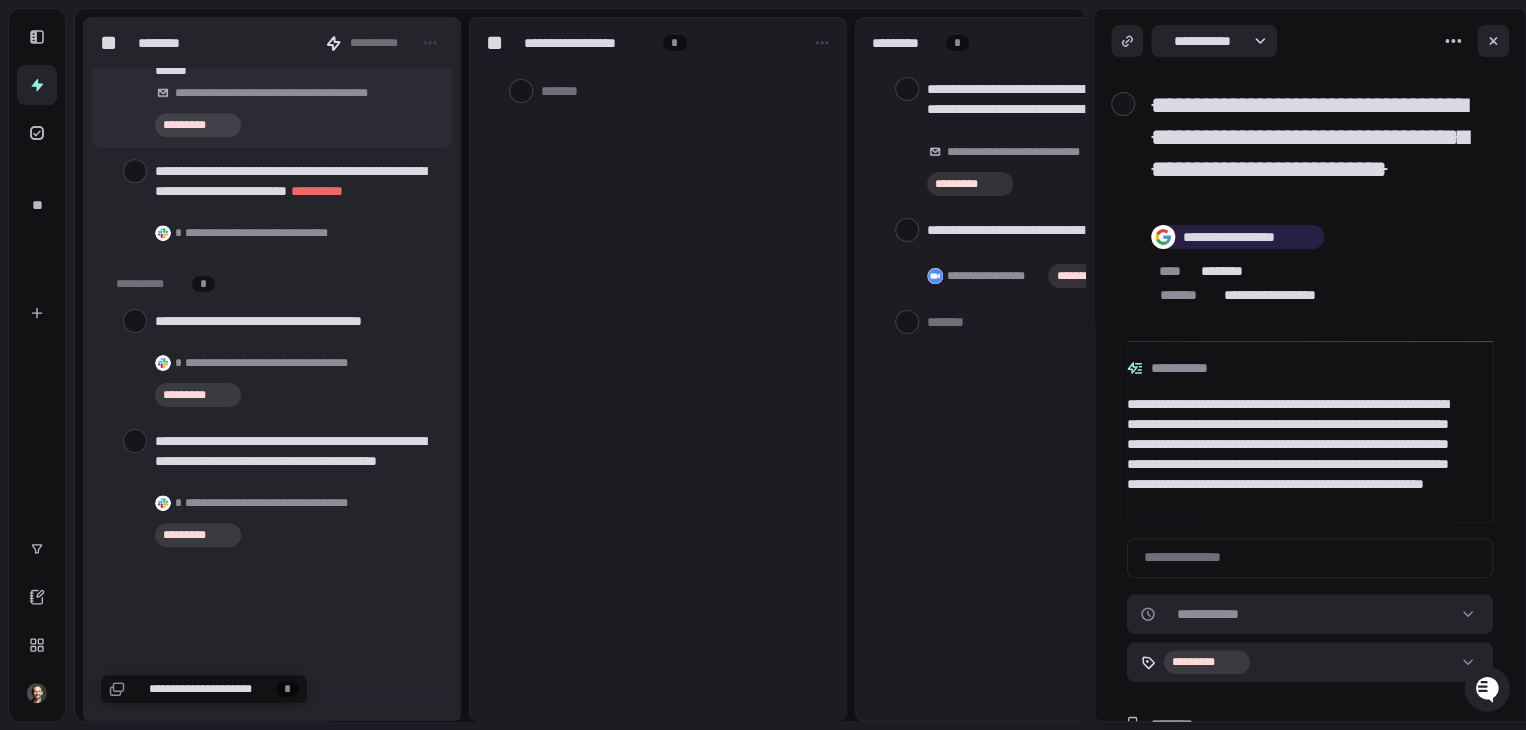 scroll, scrollTop: 50003, scrollLeft: 0, axis: vertical 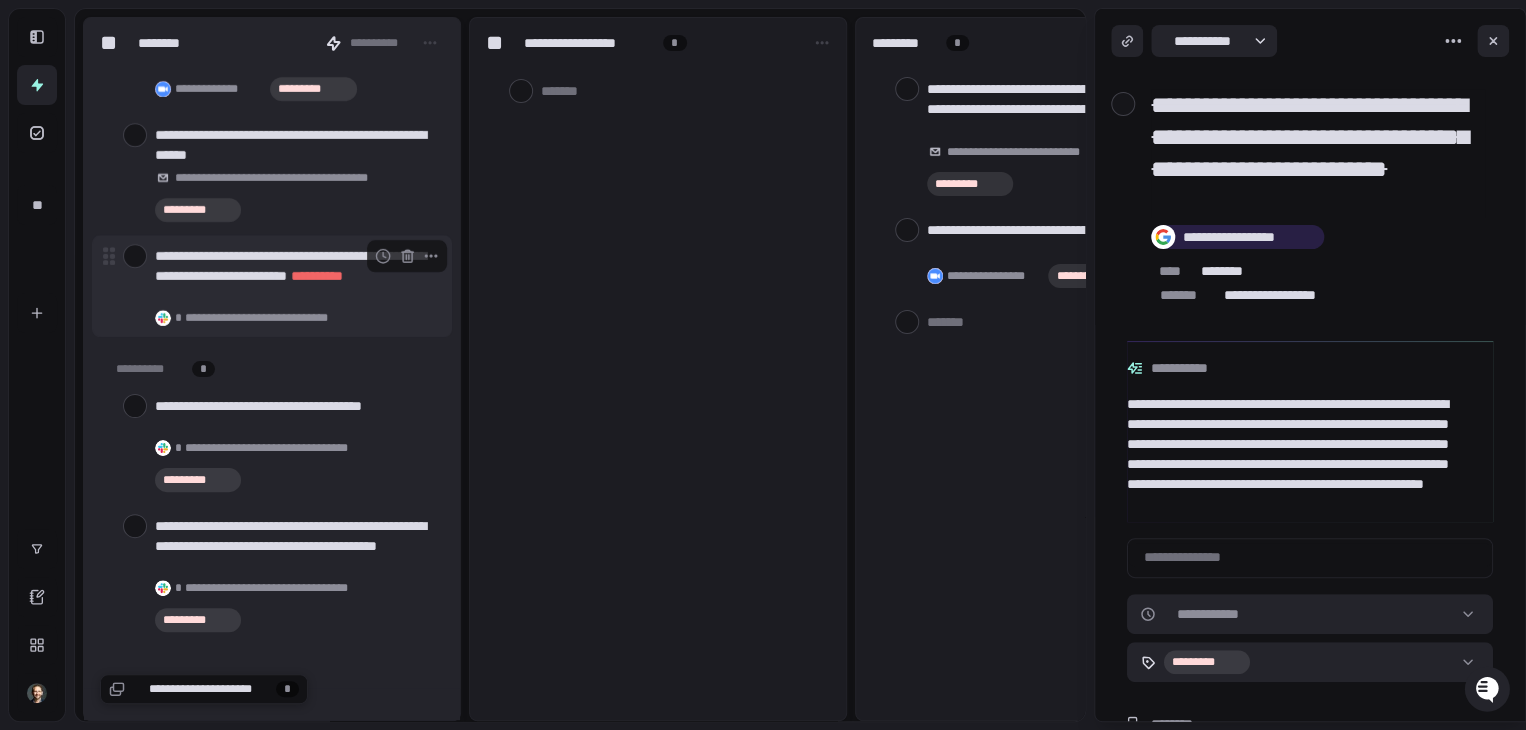 click at bounding box center [135, 256] 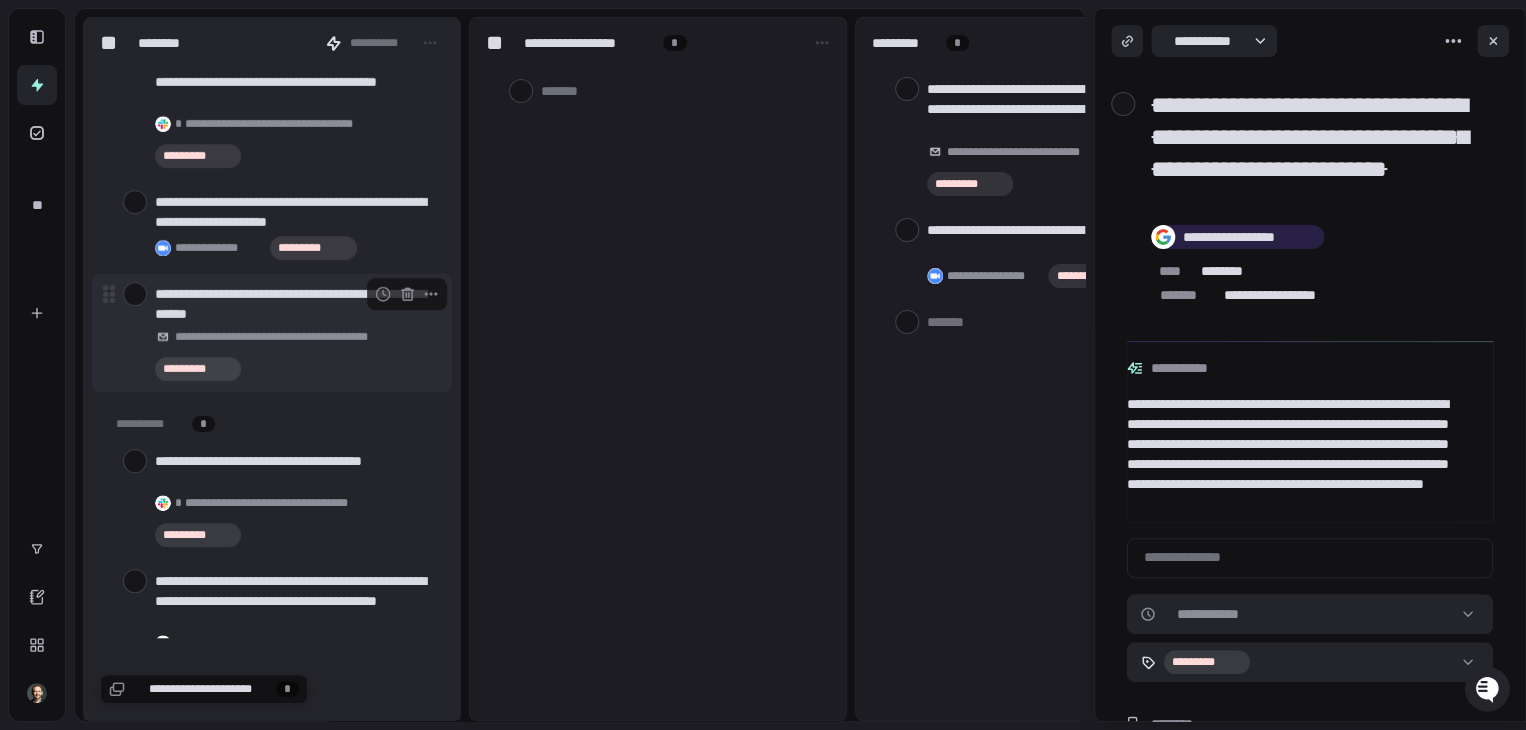 scroll, scrollTop: 49799, scrollLeft: 0, axis: vertical 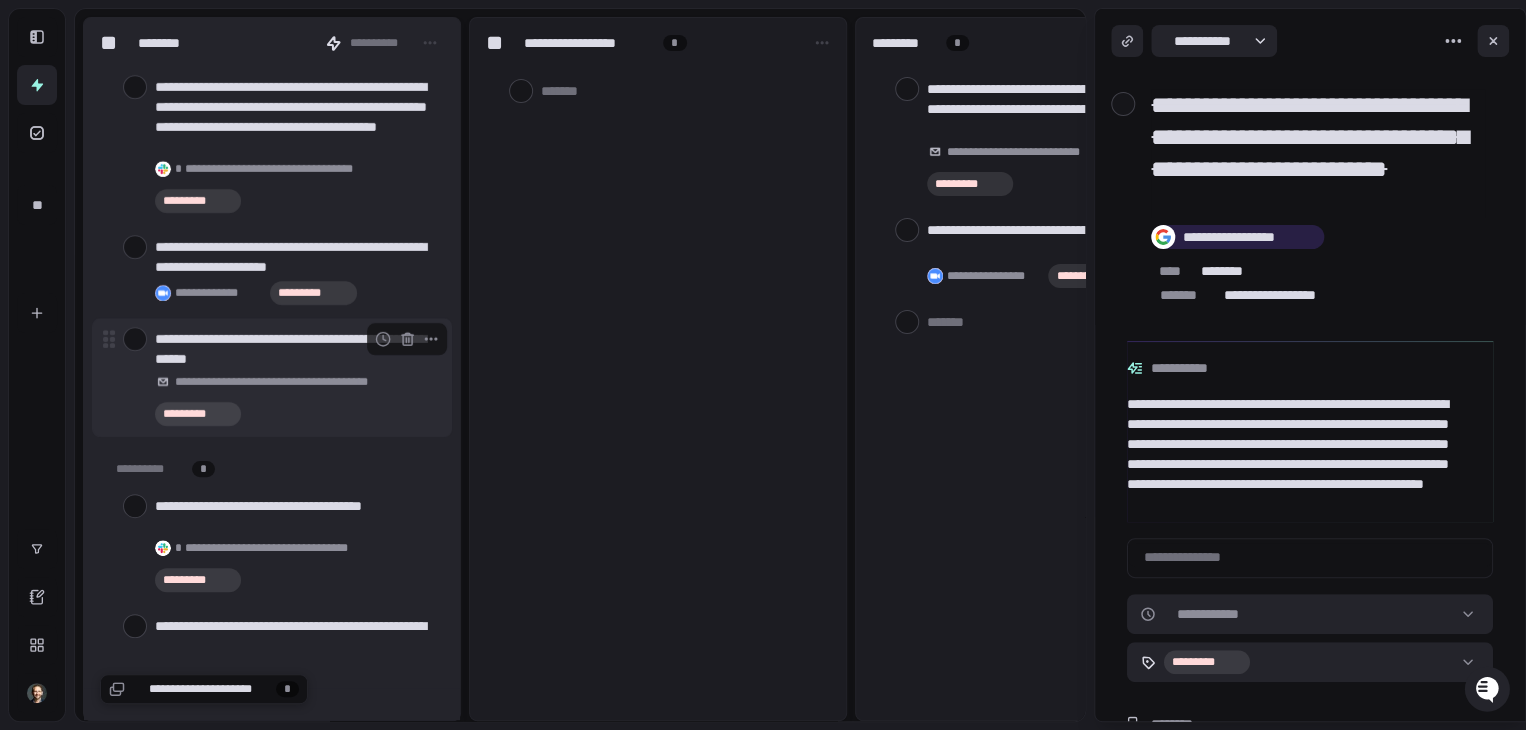 click at bounding box center [135, 339] 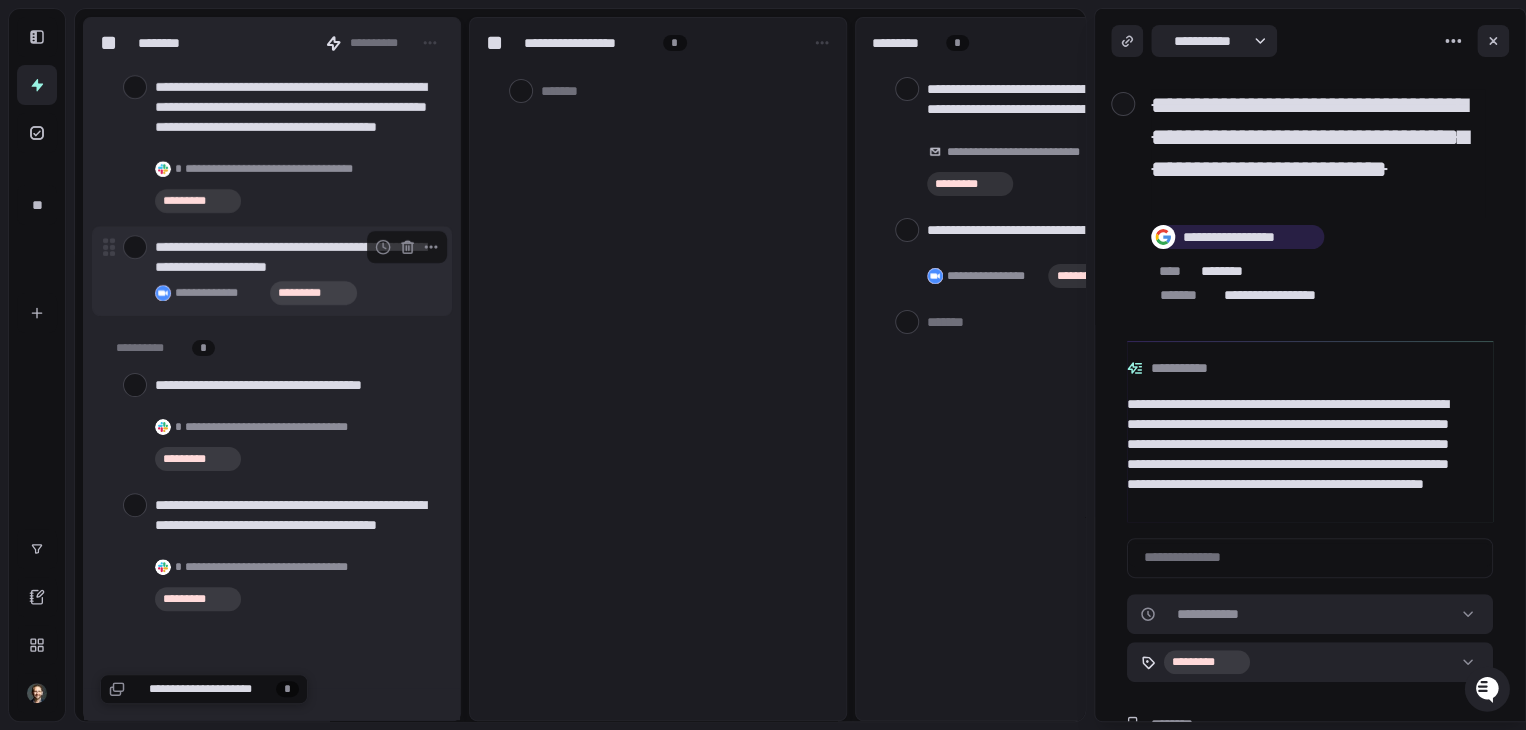 click at bounding box center [135, 247] 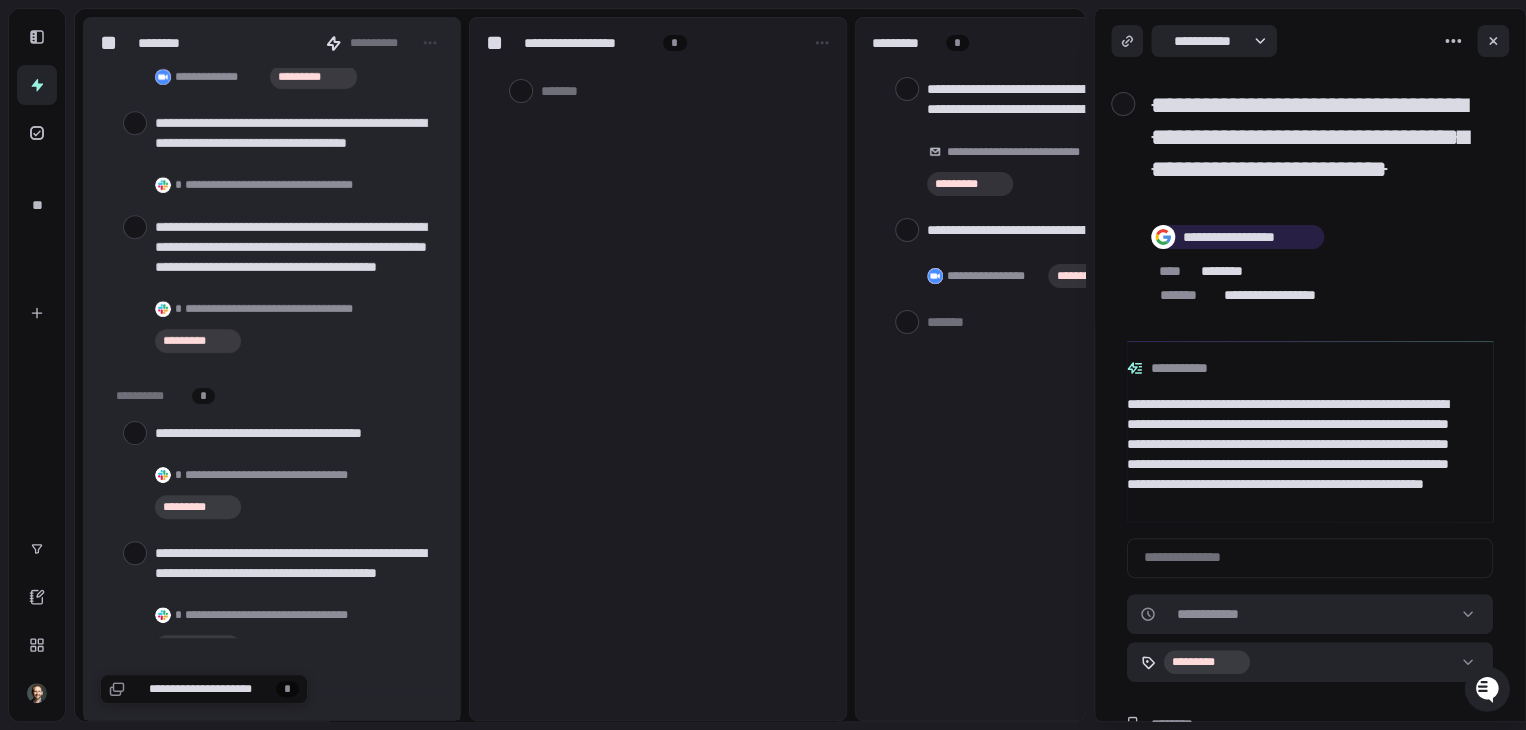 scroll, scrollTop: 49587, scrollLeft: 0, axis: vertical 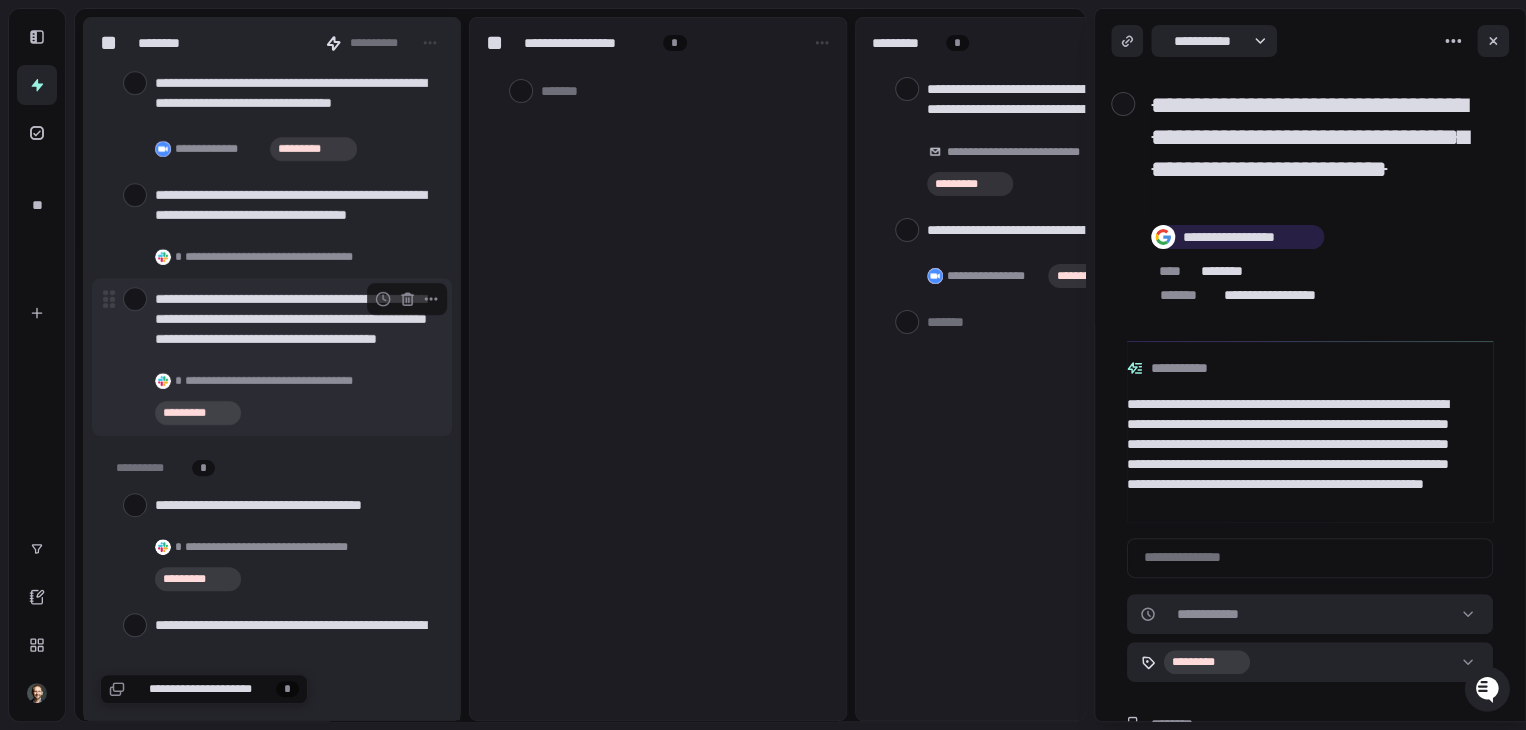 click at bounding box center (135, 299) 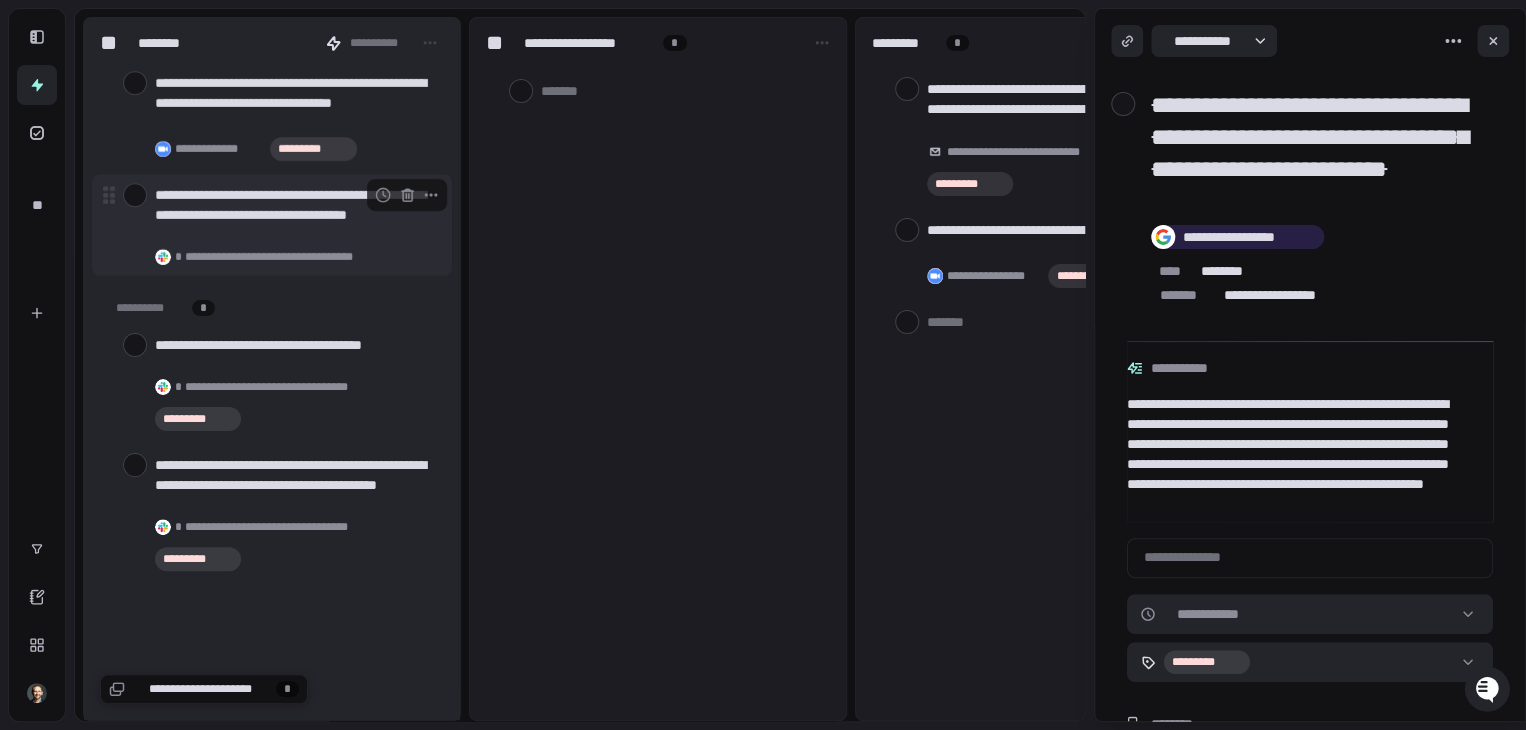 click at bounding box center [135, 195] 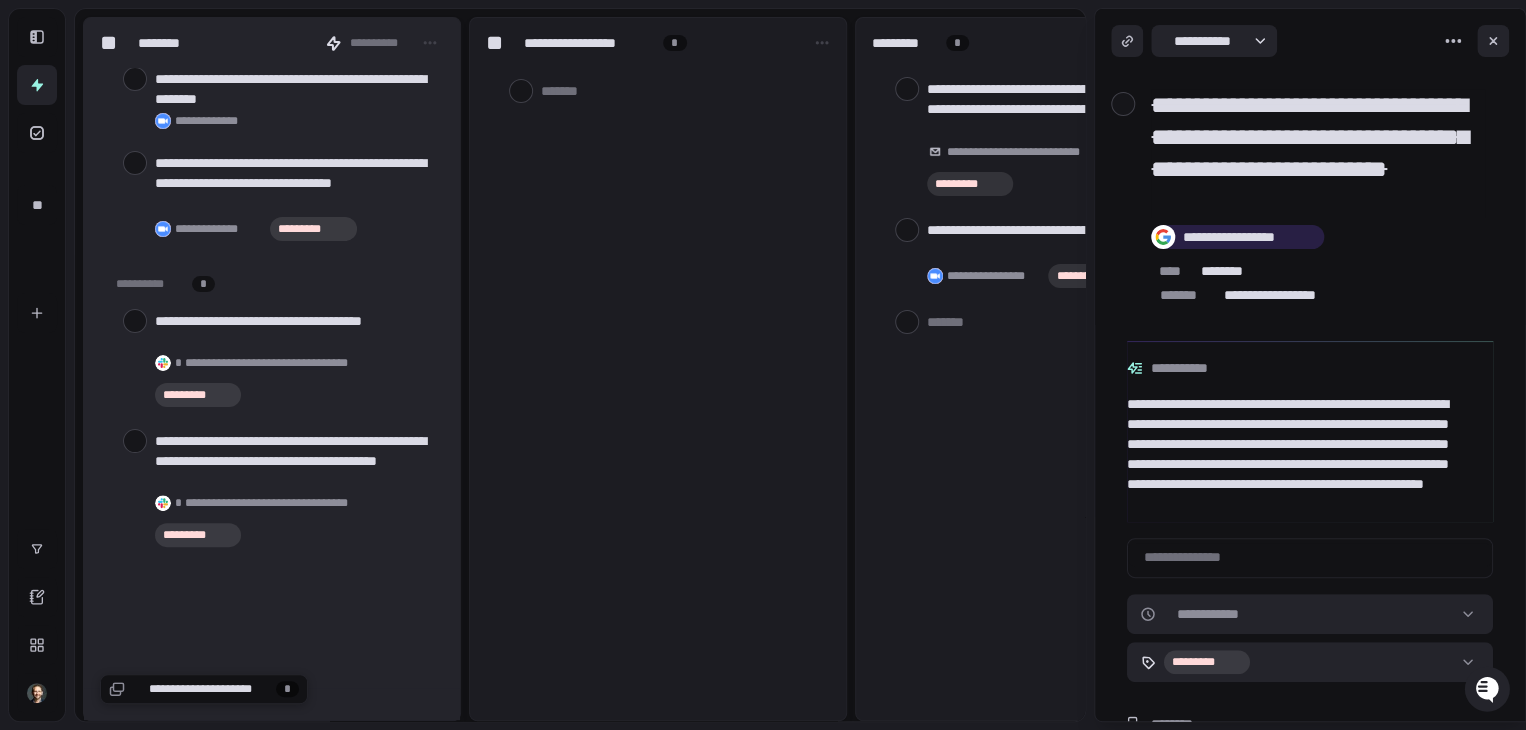 scroll, scrollTop: 49524, scrollLeft: 0, axis: vertical 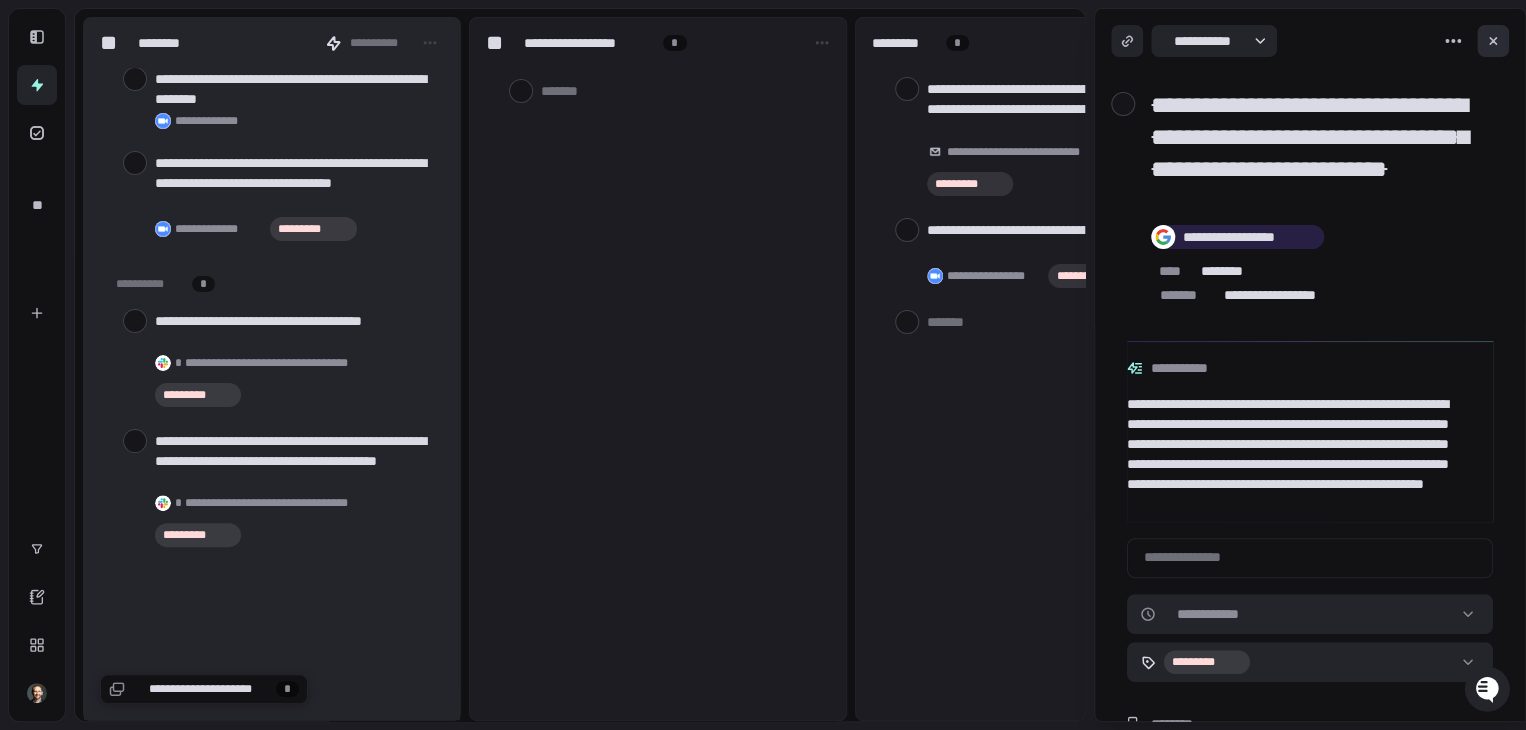 click at bounding box center (1493, 41) 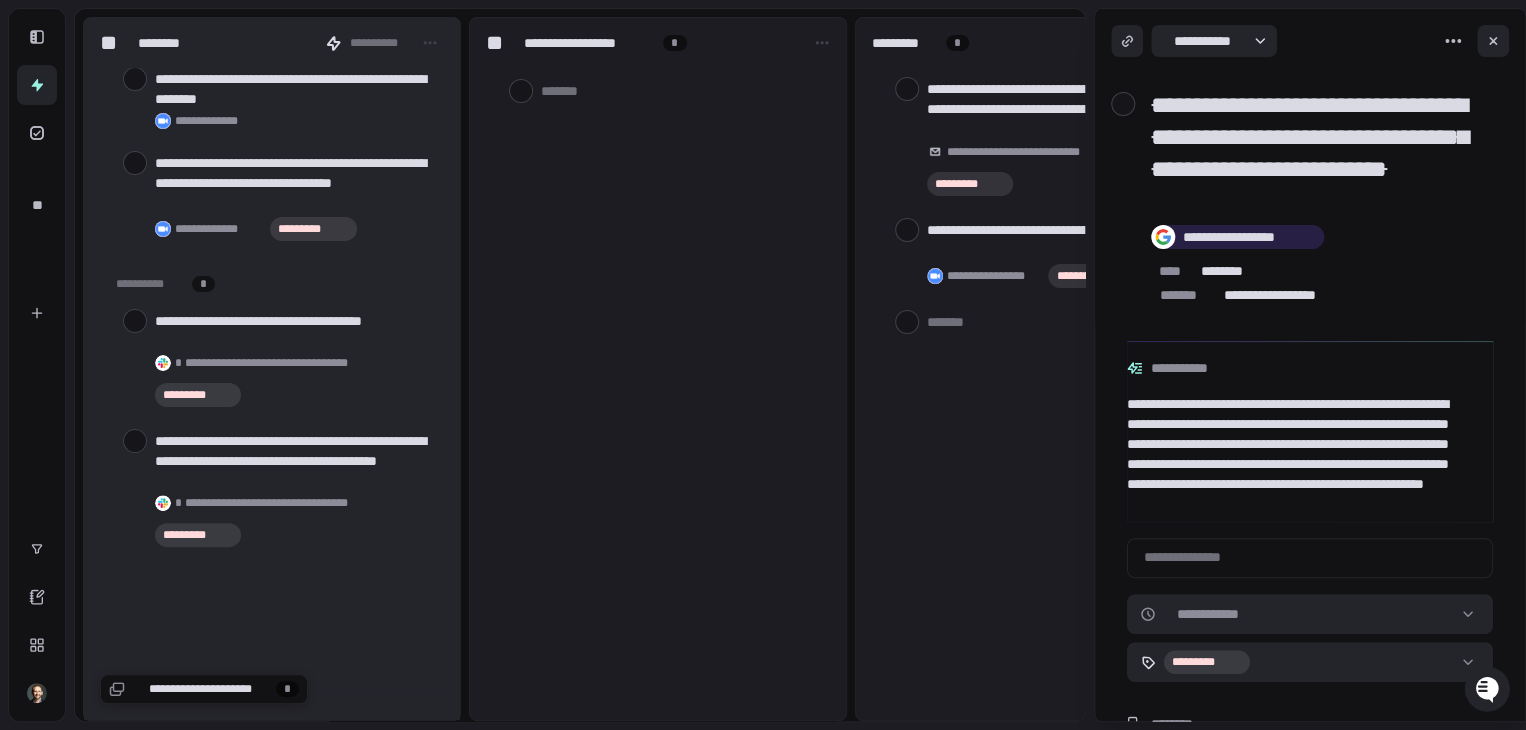 type on "*" 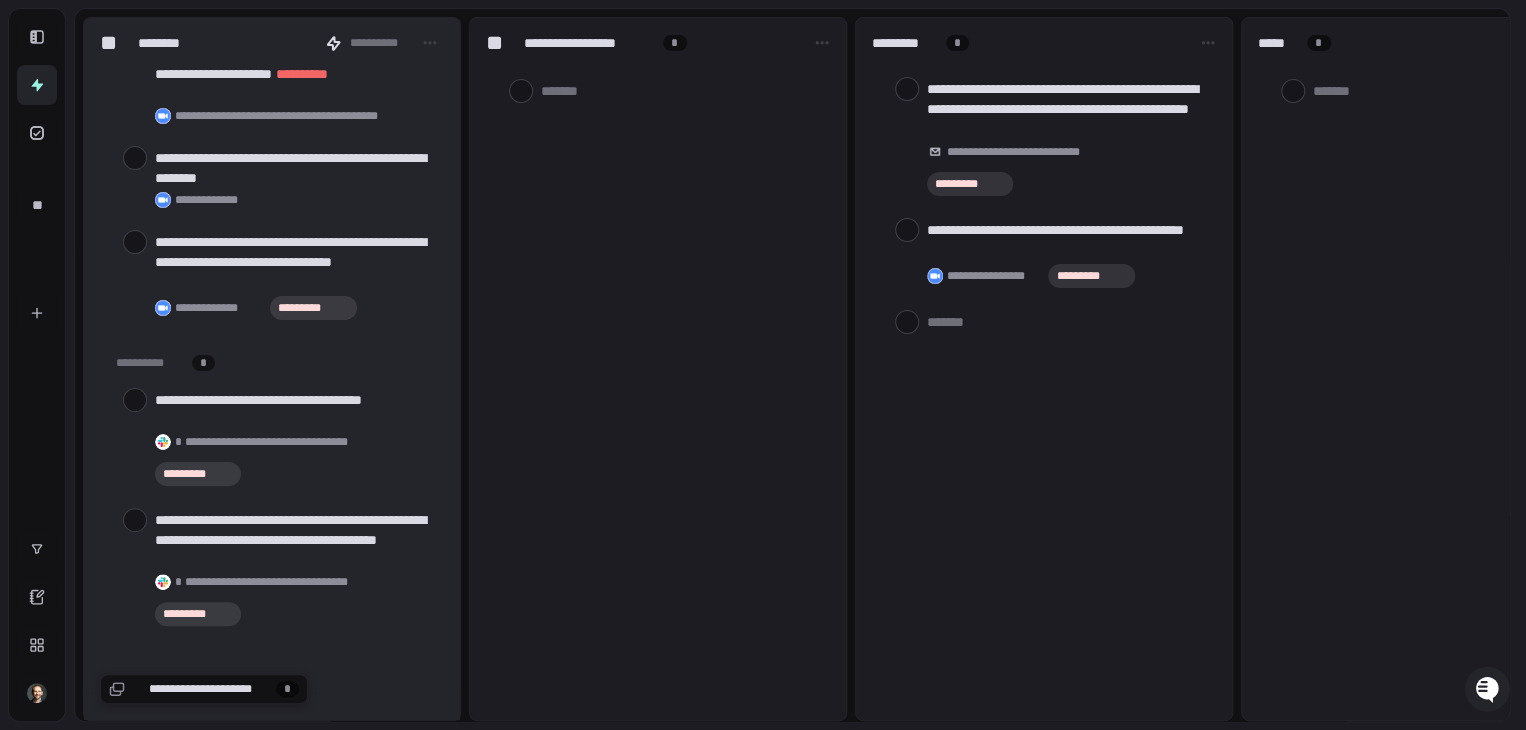 scroll, scrollTop: 49324, scrollLeft: 0, axis: vertical 